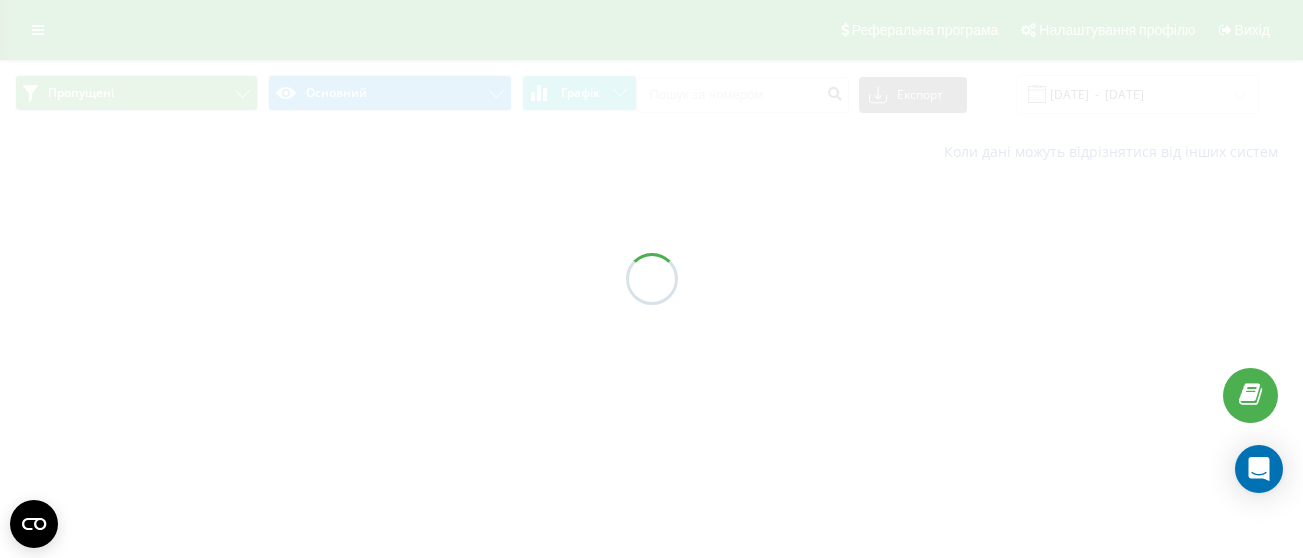 scroll, scrollTop: 0, scrollLeft: 0, axis: both 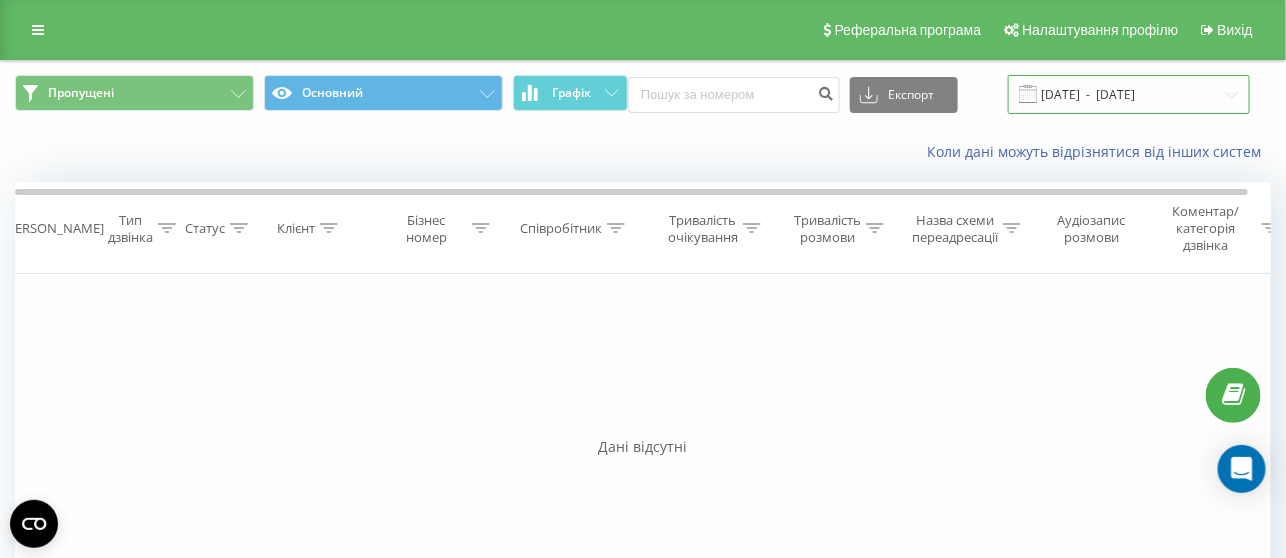 click on "[DATE]  -  [DATE]" at bounding box center [1129, 94] 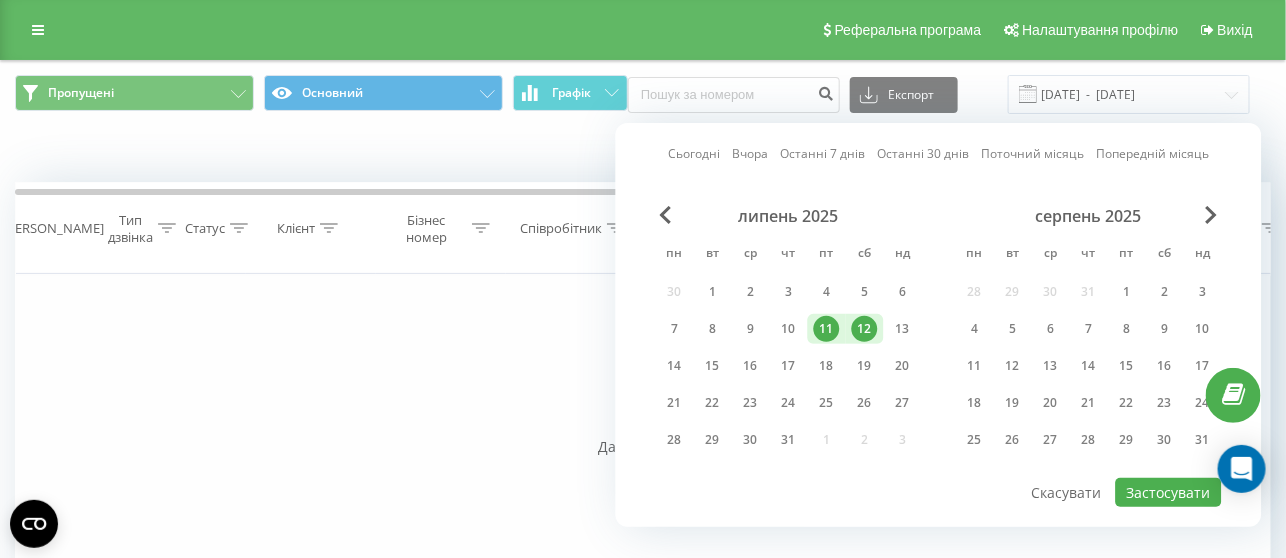 click on "12" at bounding box center (865, 329) 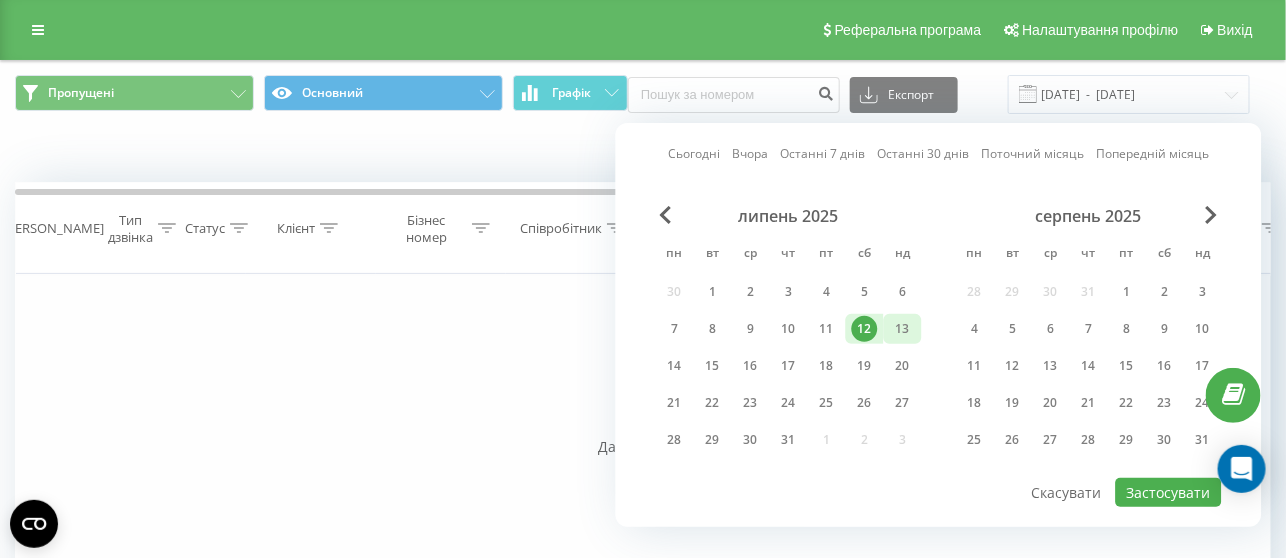 click on "13" at bounding box center (903, 329) 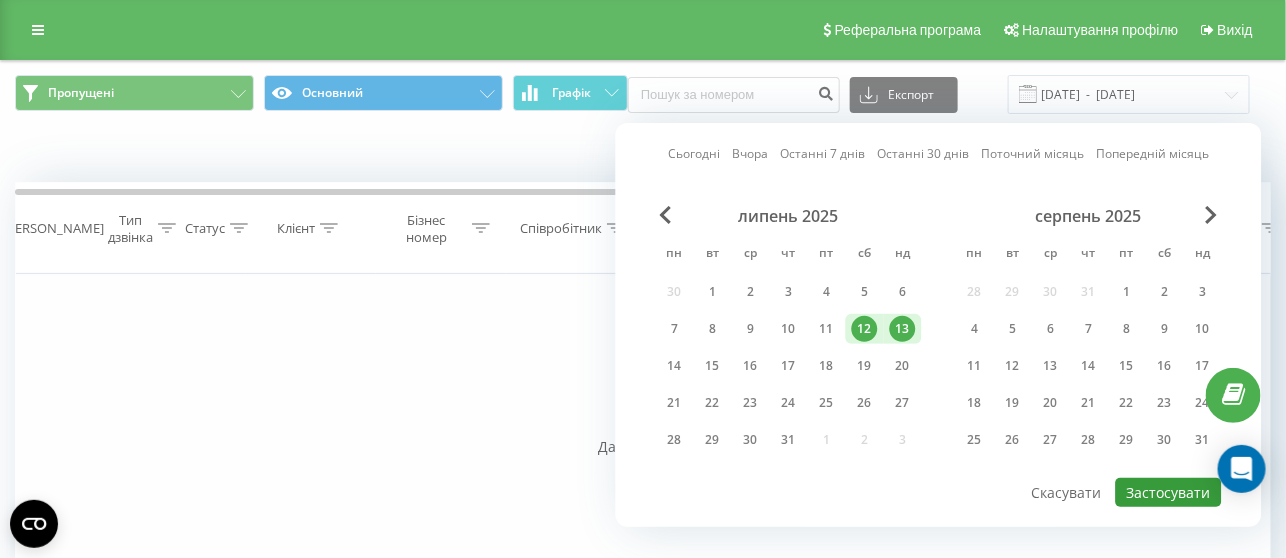 click on "Застосувати" at bounding box center [1169, 492] 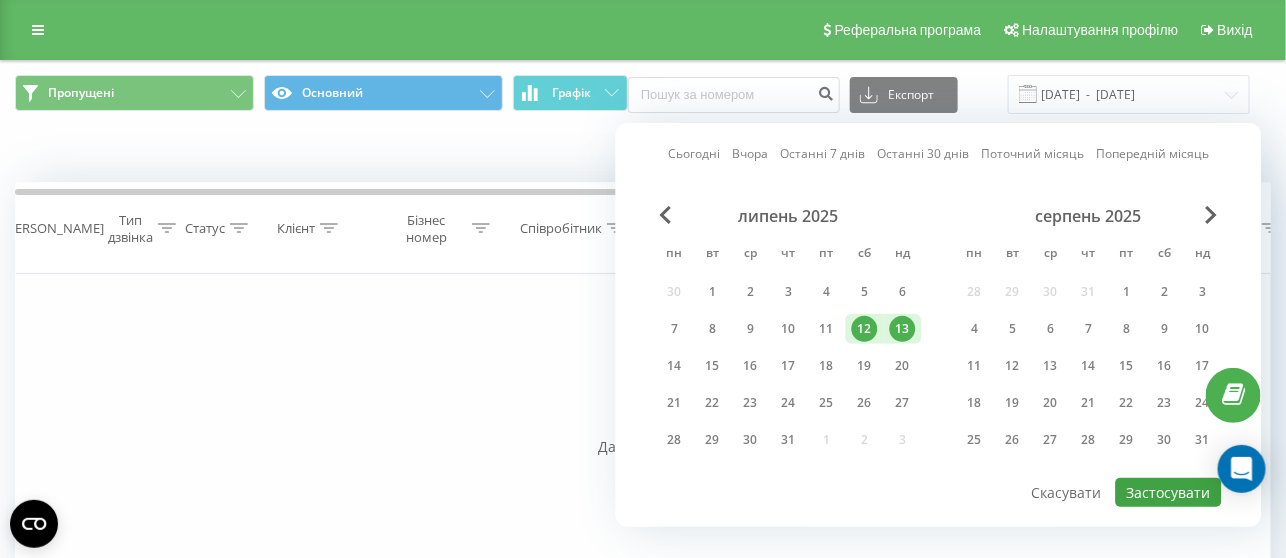 type on "[DATE]  -  [DATE]" 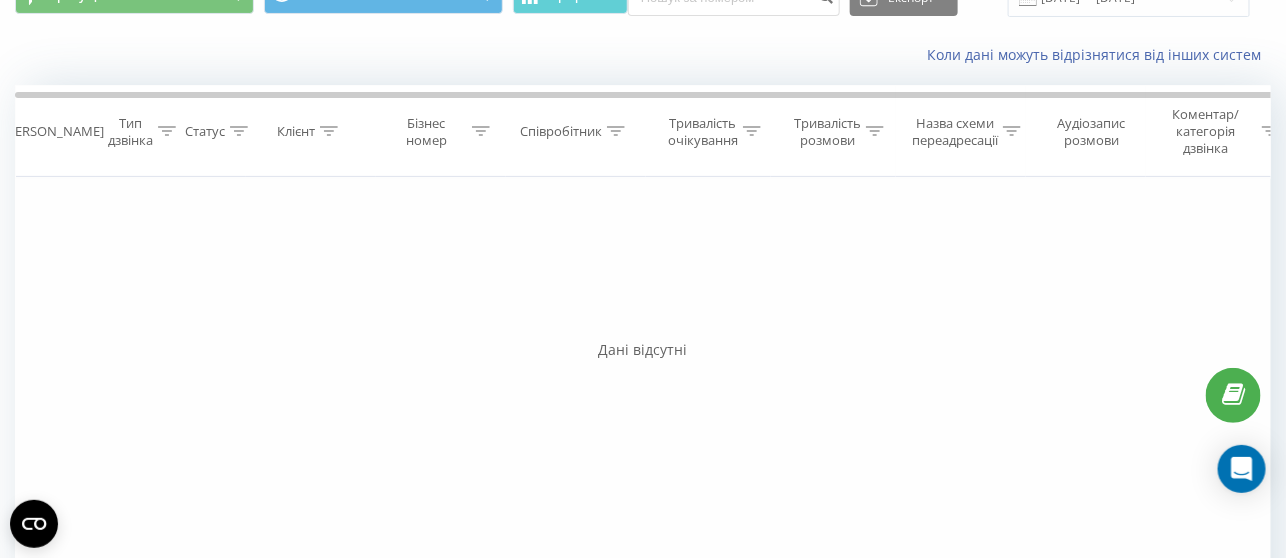 scroll, scrollTop: 0, scrollLeft: 0, axis: both 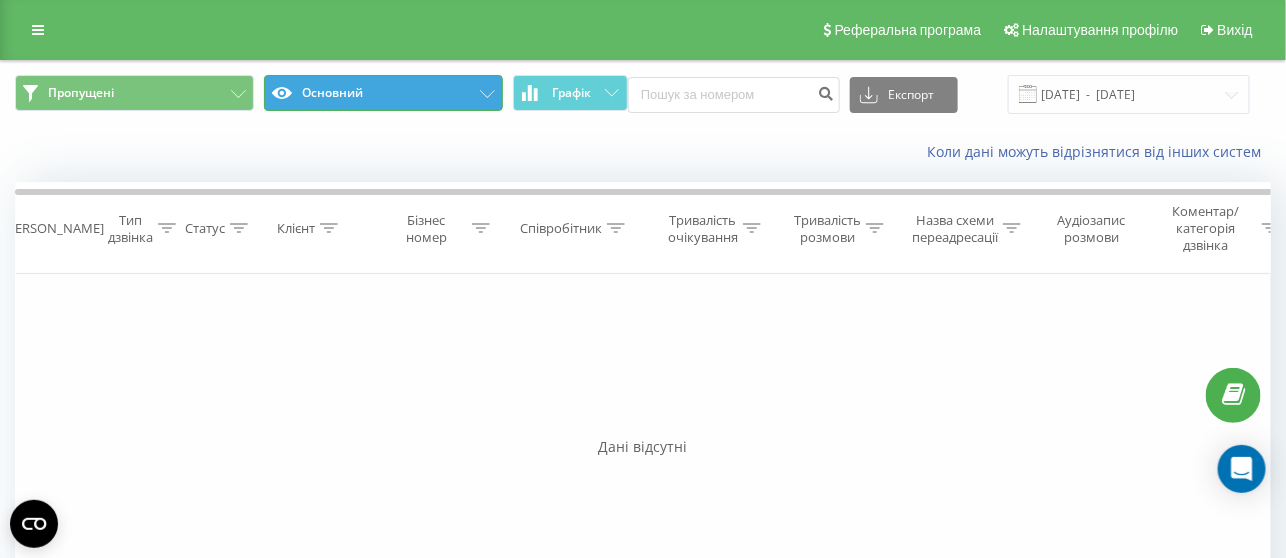 click on "Основний" at bounding box center (383, 93) 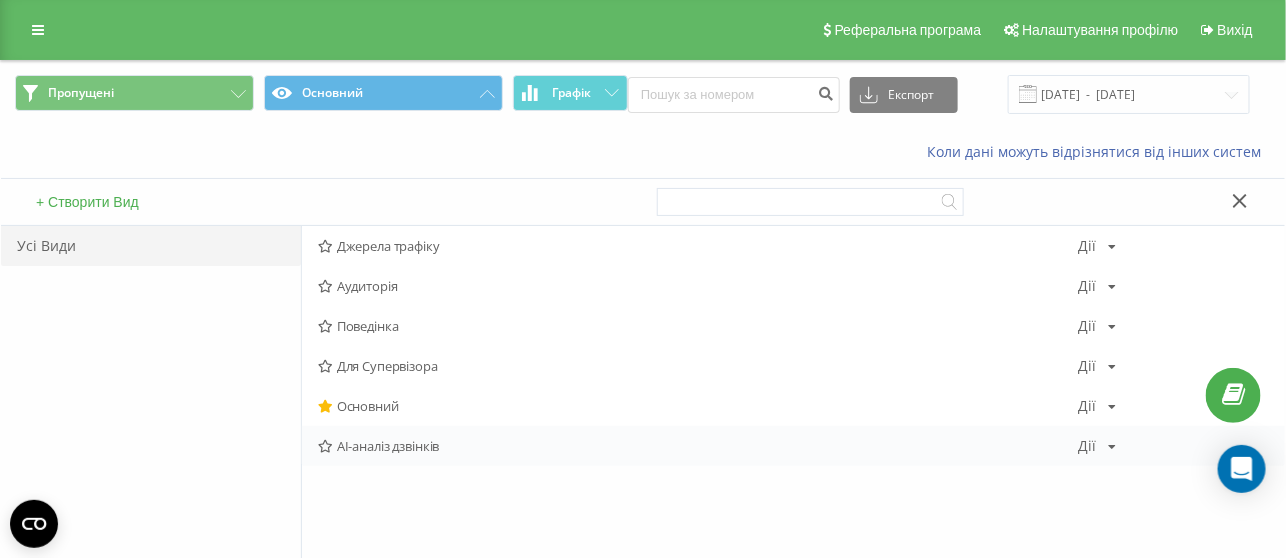 click on "AI-аналіз дзвінків" at bounding box center (698, 446) 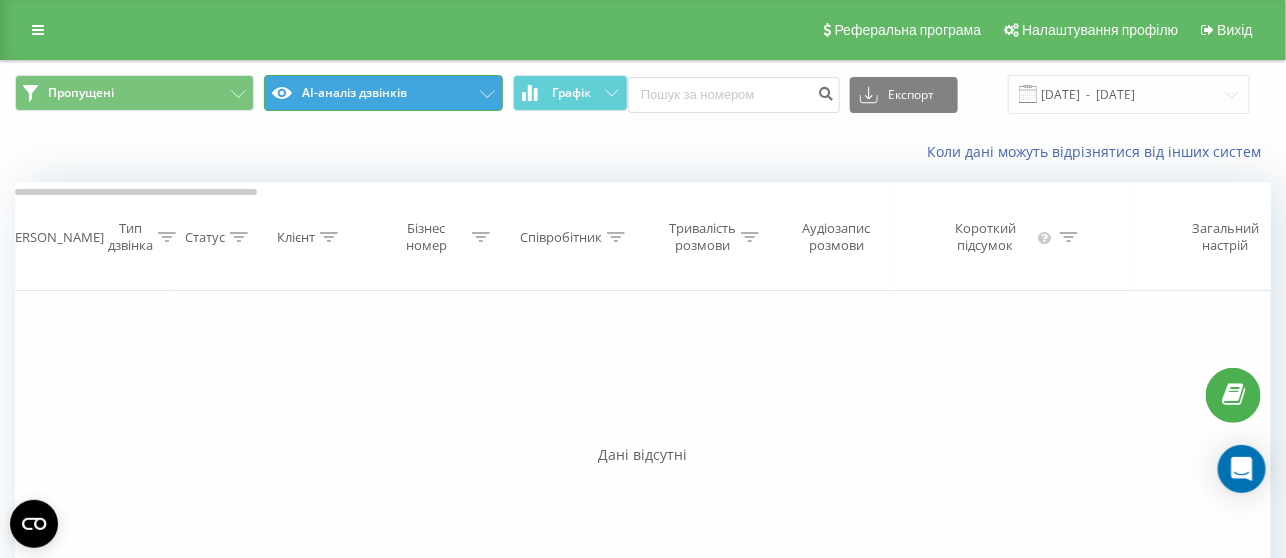 click on "AI-аналіз дзвінків" at bounding box center [383, 93] 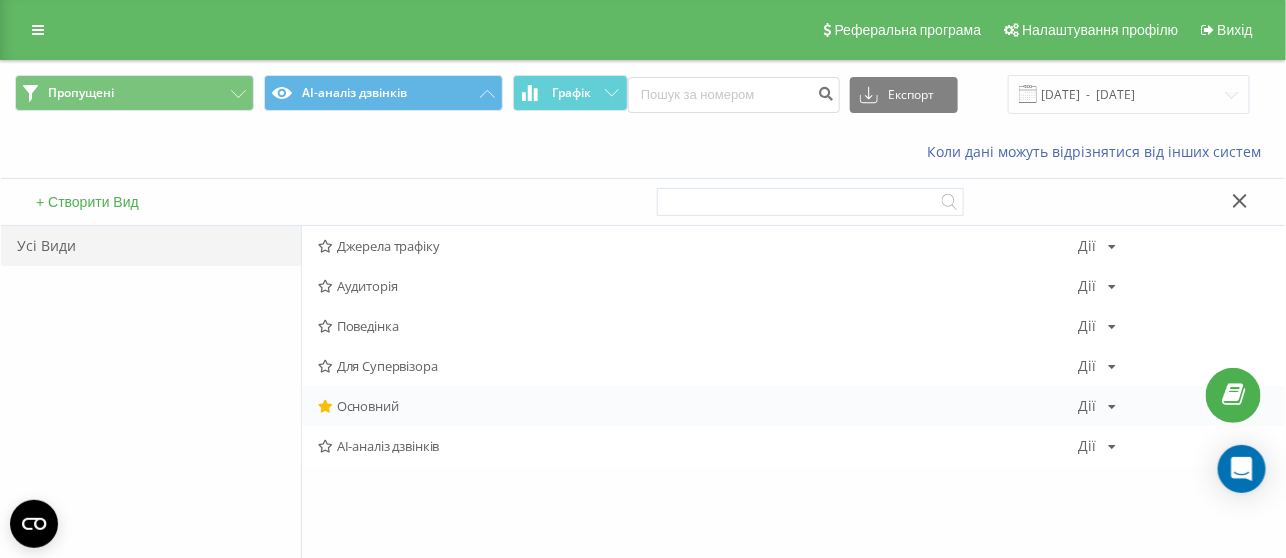 click on "Основний" at bounding box center (698, 406) 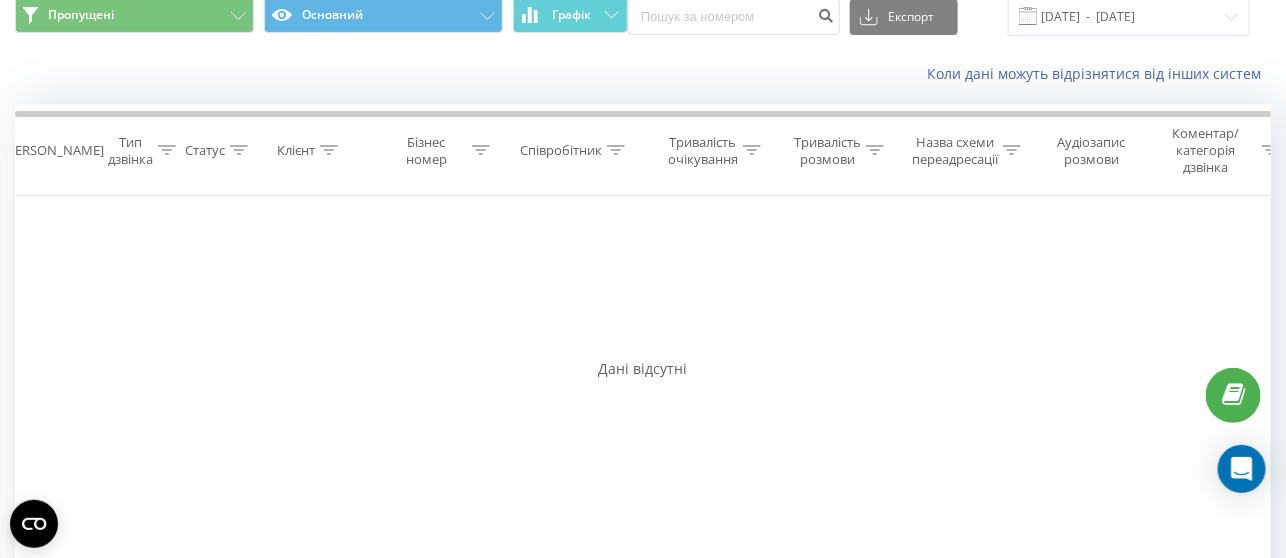 scroll, scrollTop: 0, scrollLeft: 0, axis: both 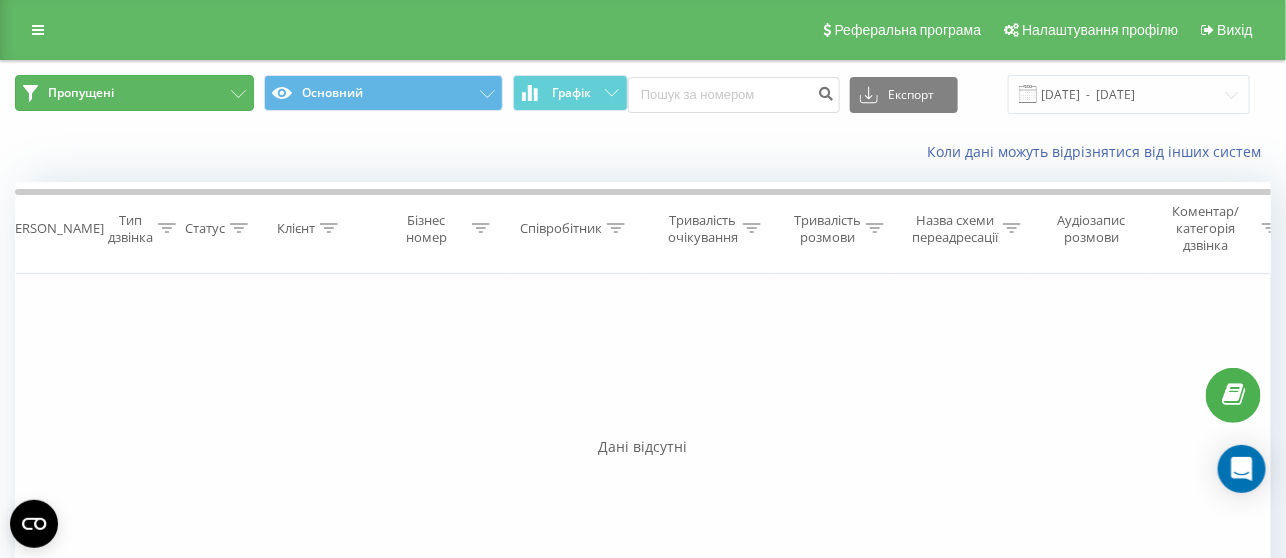 click on "Пропущені" at bounding box center [134, 93] 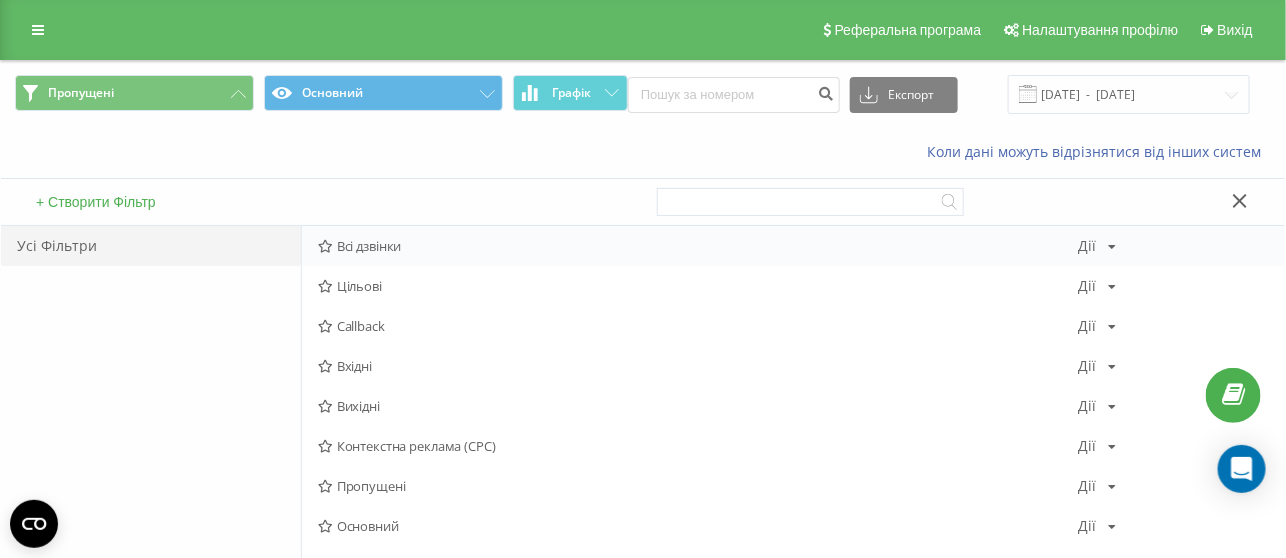 click on "Всі дзвінки" at bounding box center (698, 246) 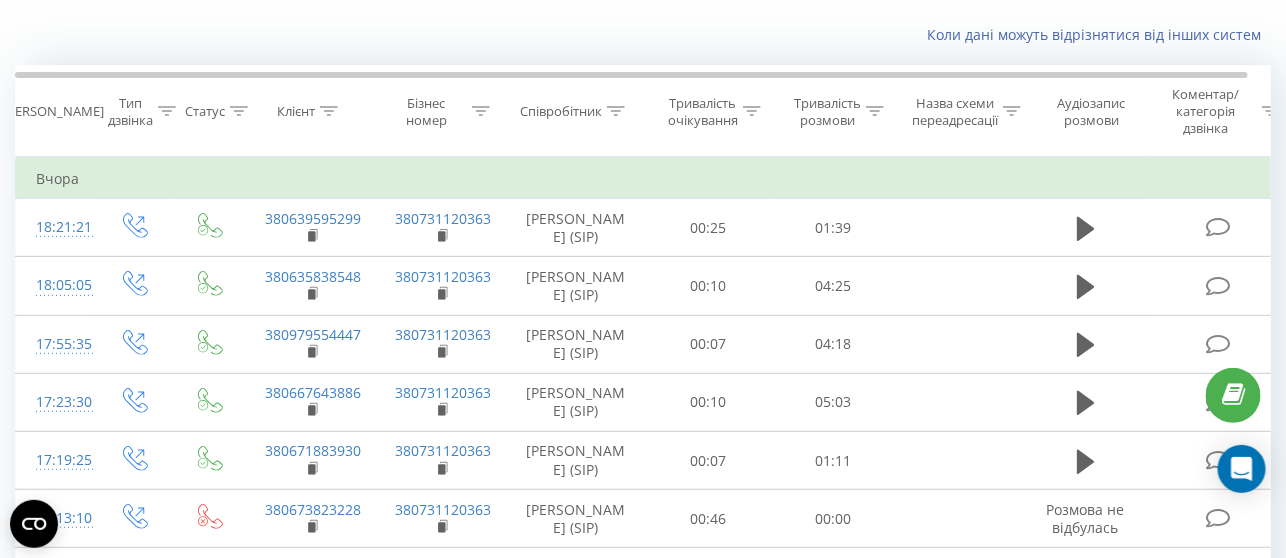 scroll, scrollTop: 0, scrollLeft: 0, axis: both 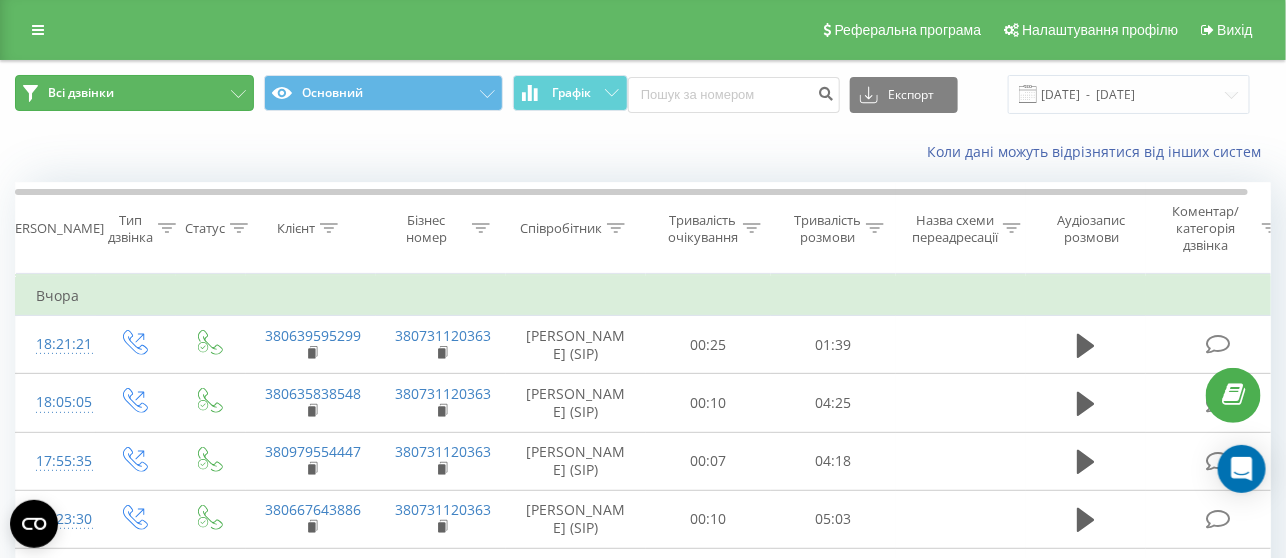 click on "Всі дзвінки" at bounding box center (81, 93) 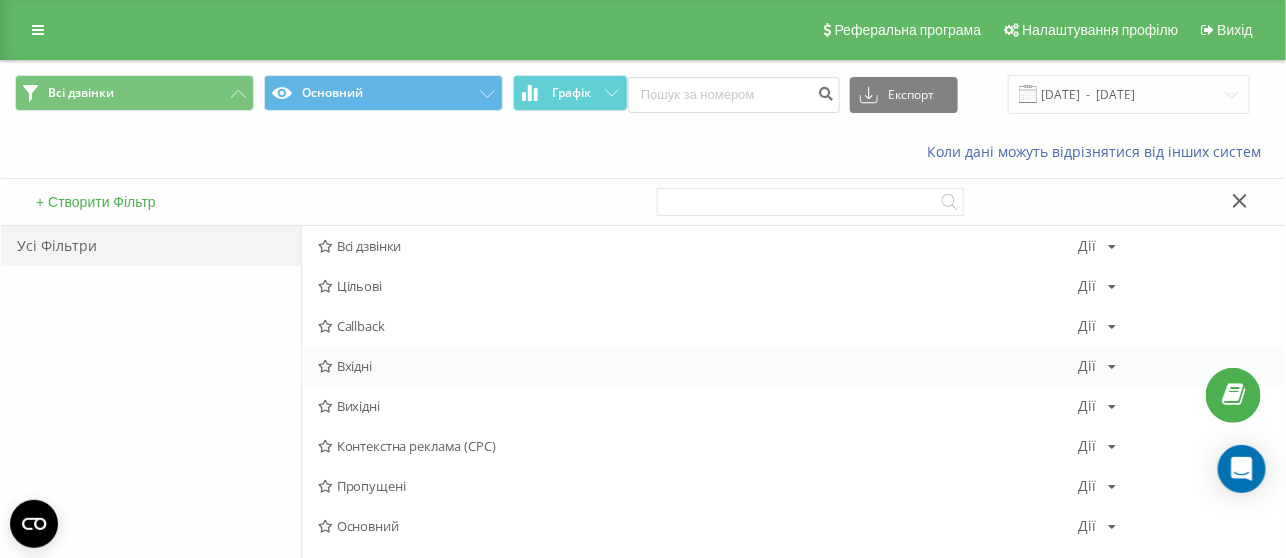 click on "Вхідні Дії Редагувати Копіювати Видалити За замовчуванням Поділитися" at bounding box center [793, 366] 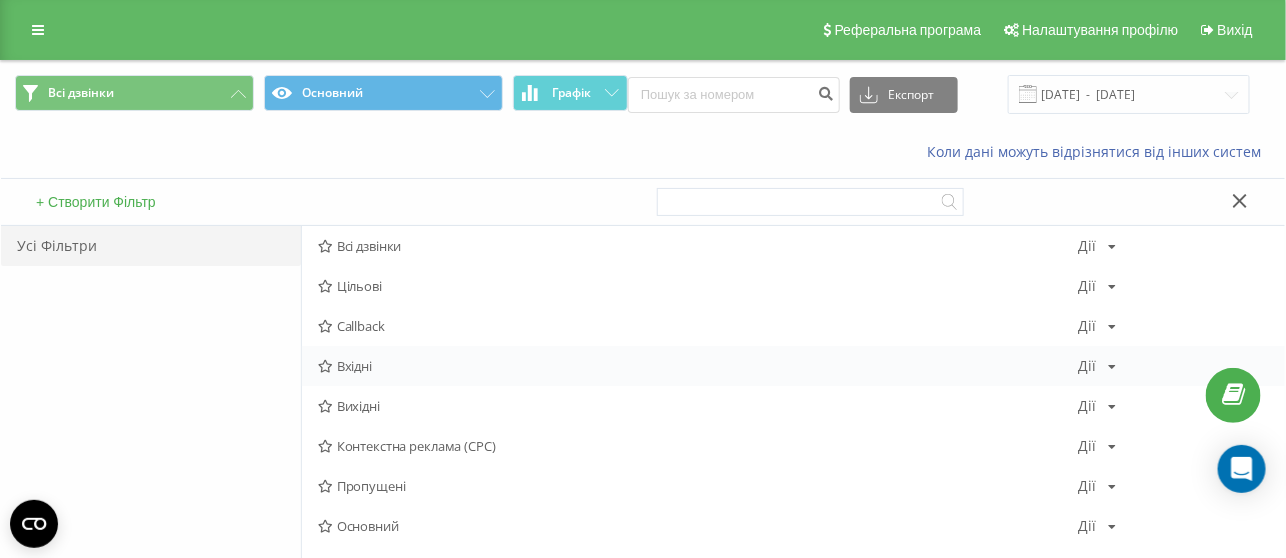 click on "Вхідні" at bounding box center (698, 366) 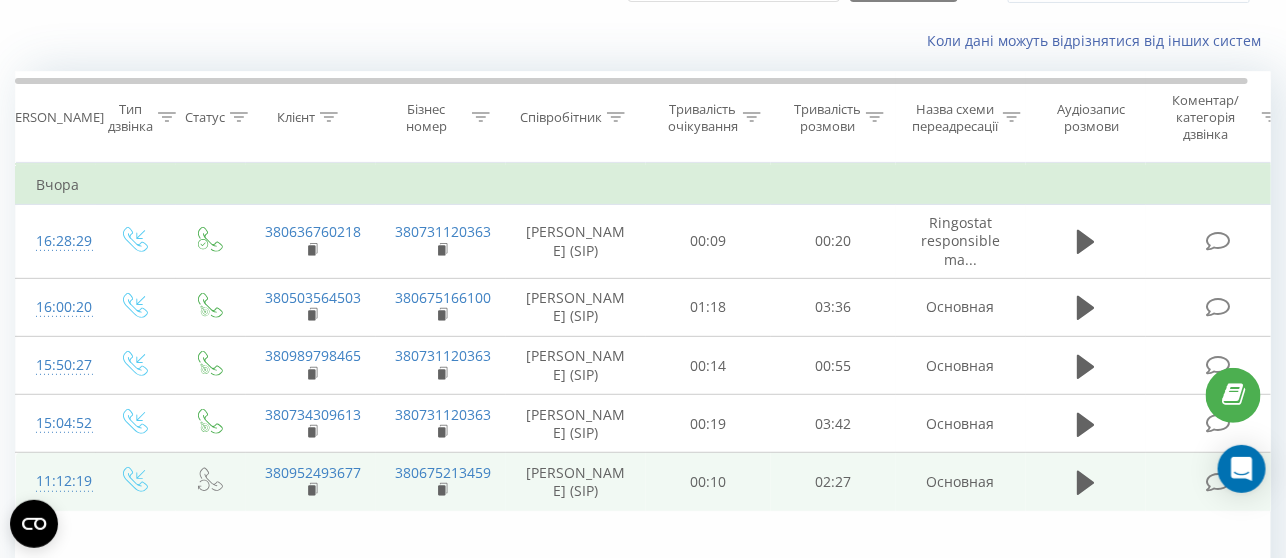 scroll, scrollTop: 0, scrollLeft: 0, axis: both 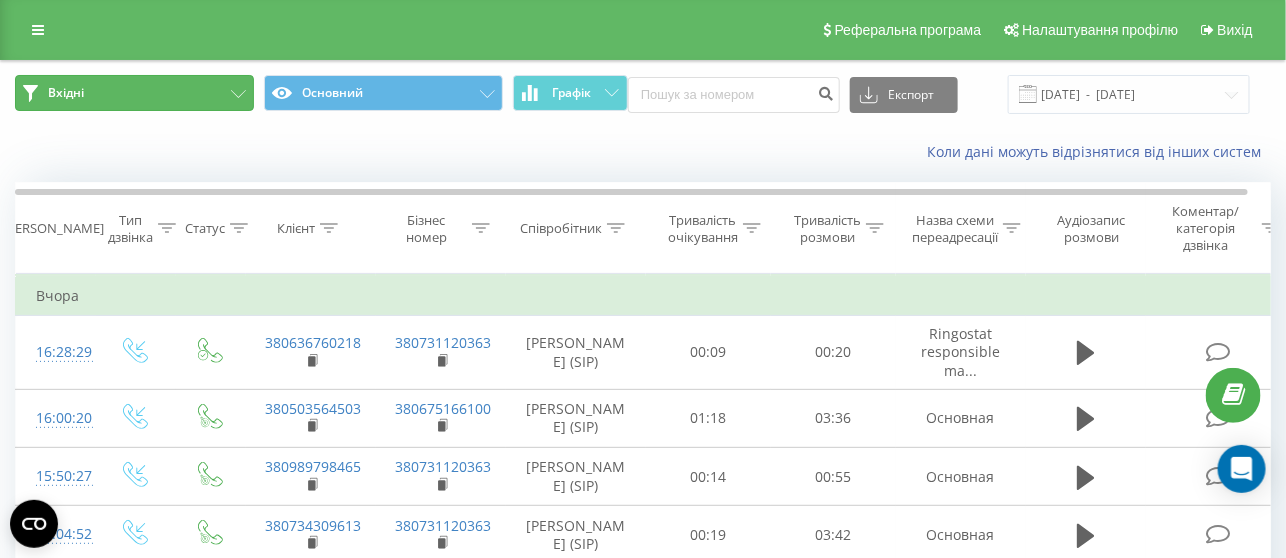 click on "Вхідні" at bounding box center (134, 93) 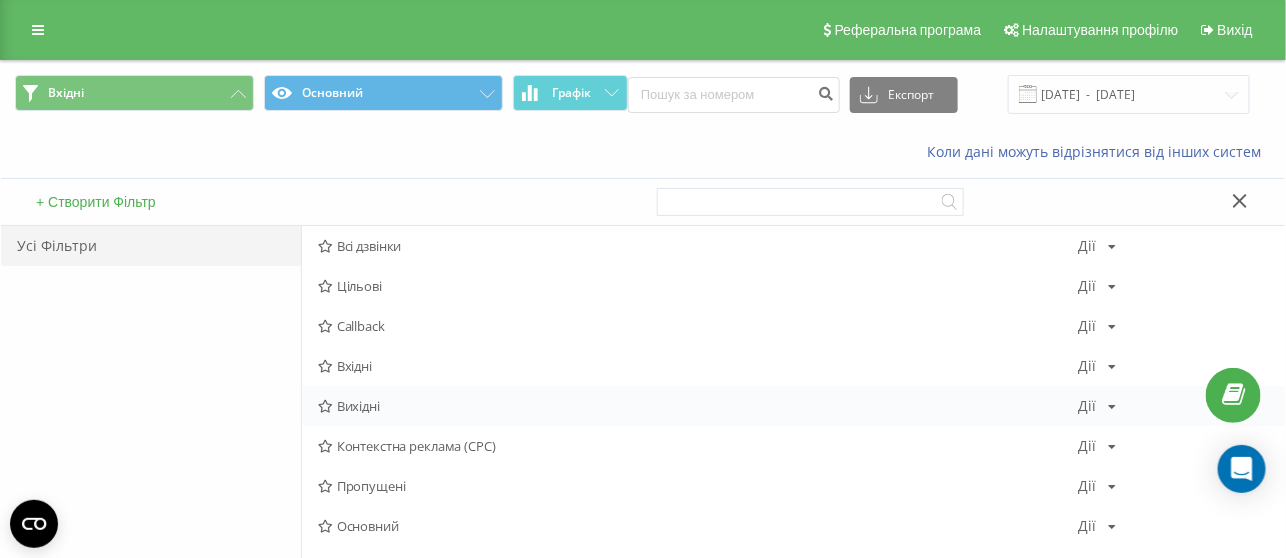 click on "Вихідні" at bounding box center [698, 406] 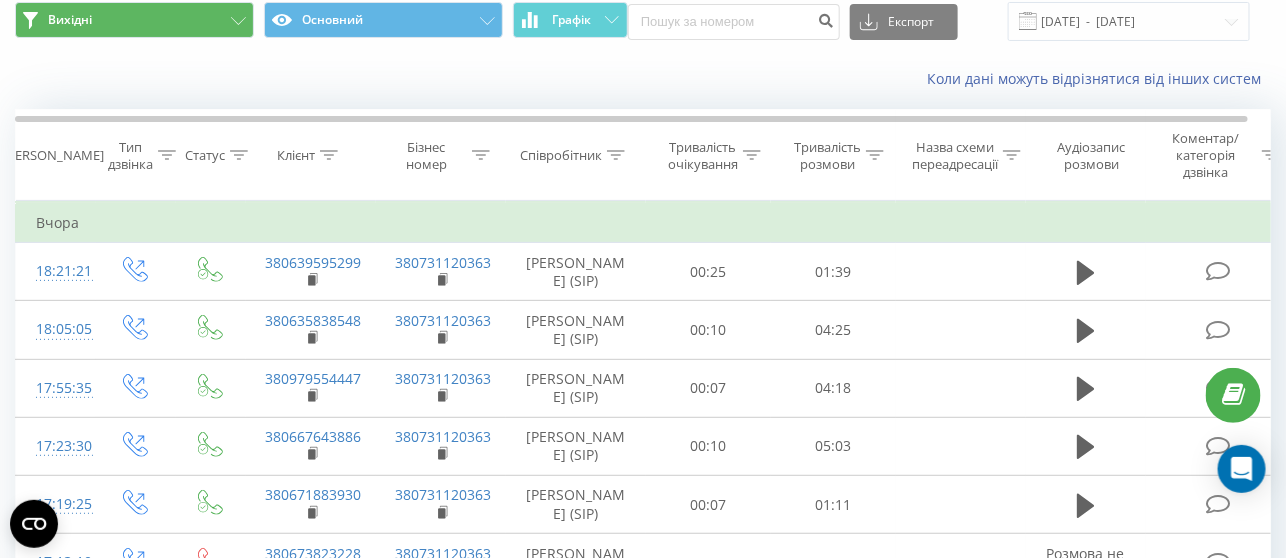 scroll, scrollTop: 0, scrollLeft: 0, axis: both 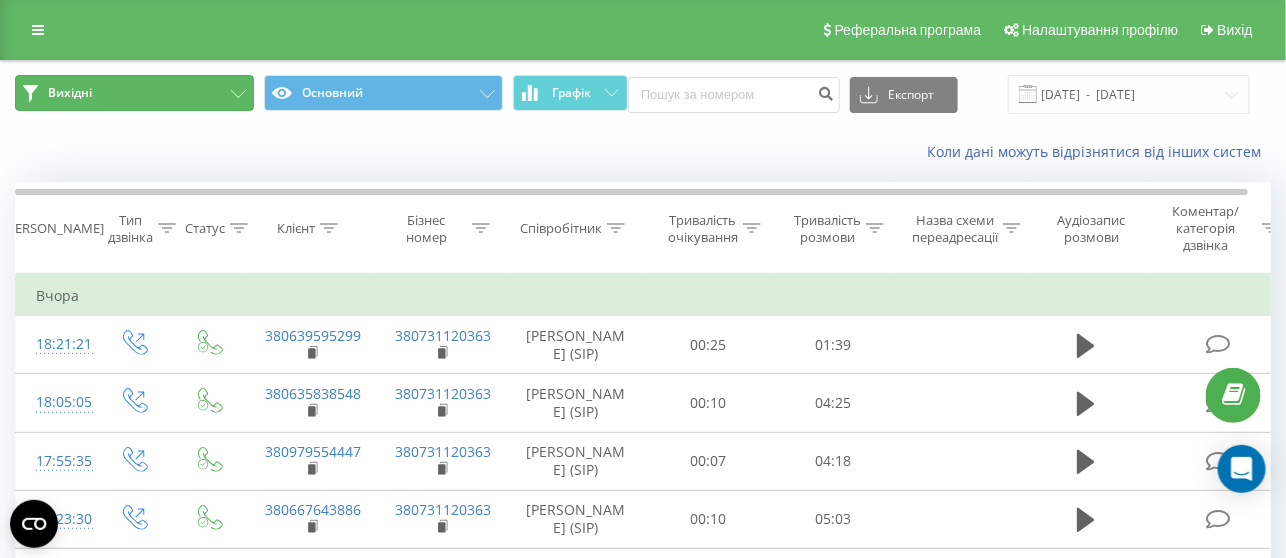 click on "Вихідні" at bounding box center (134, 93) 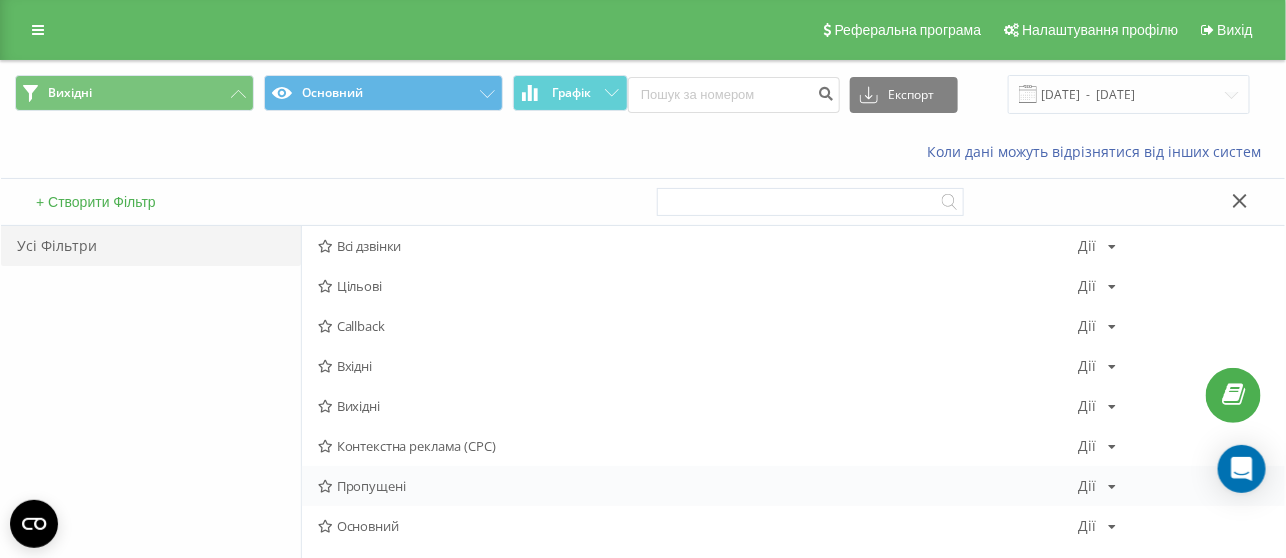 click on "Пропущені" at bounding box center (698, 486) 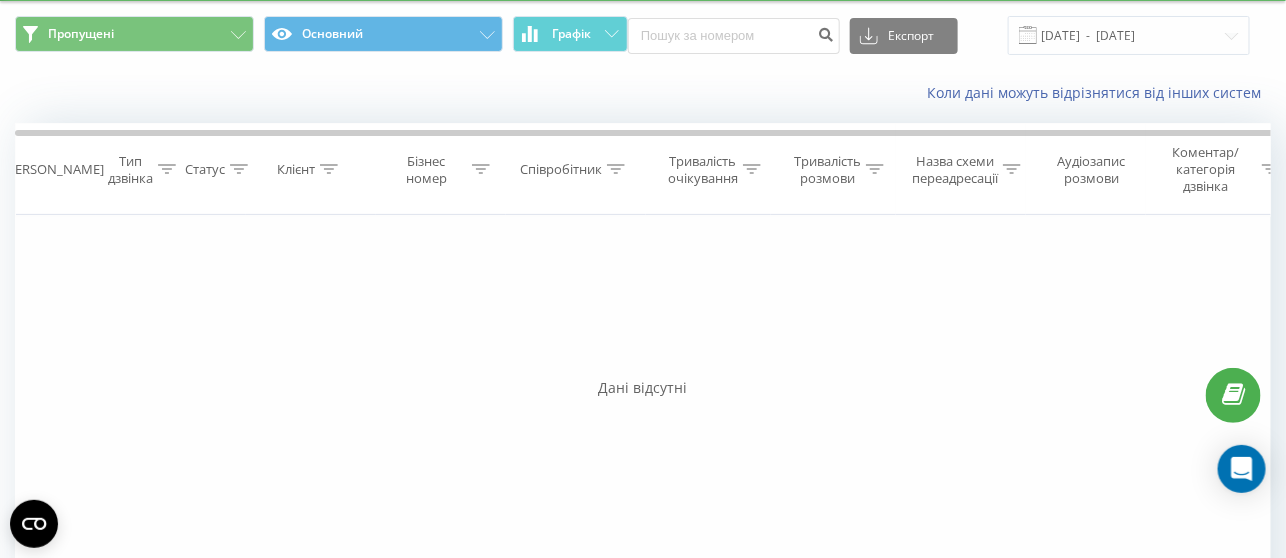 scroll, scrollTop: 0, scrollLeft: 0, axis: both 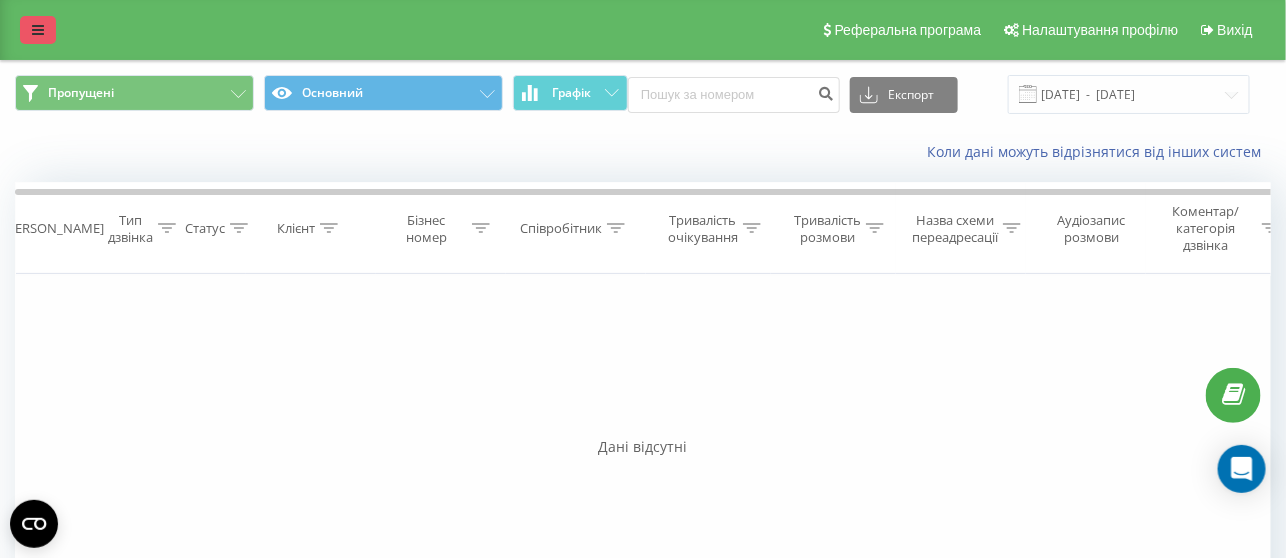 click at bounding box center (38, 30) 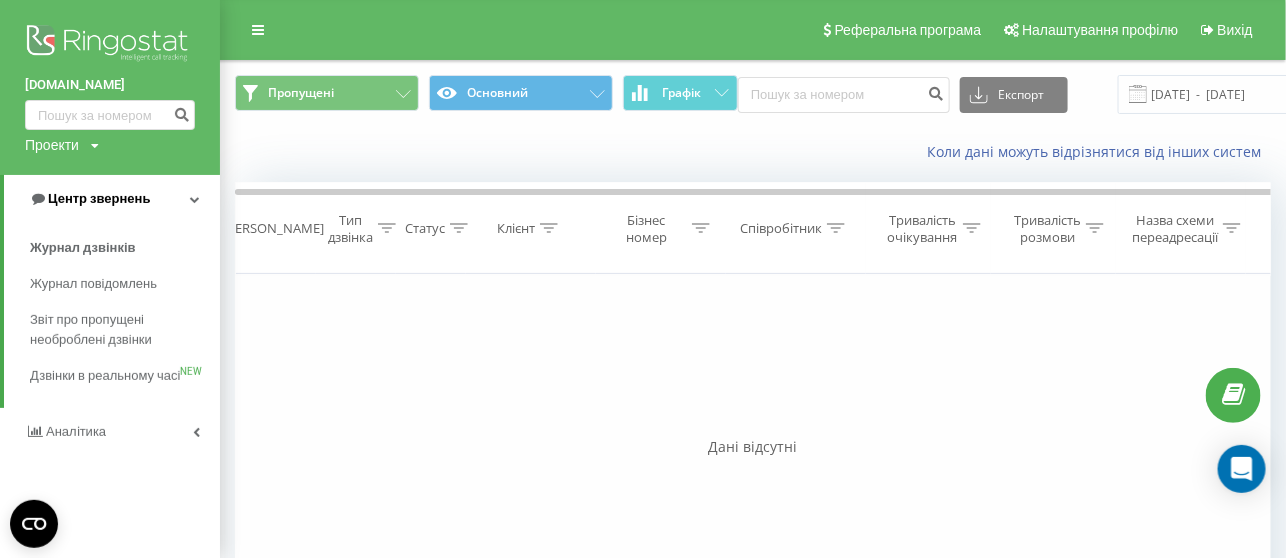 click on "Центр звернень" at bounding box center [99, 198] 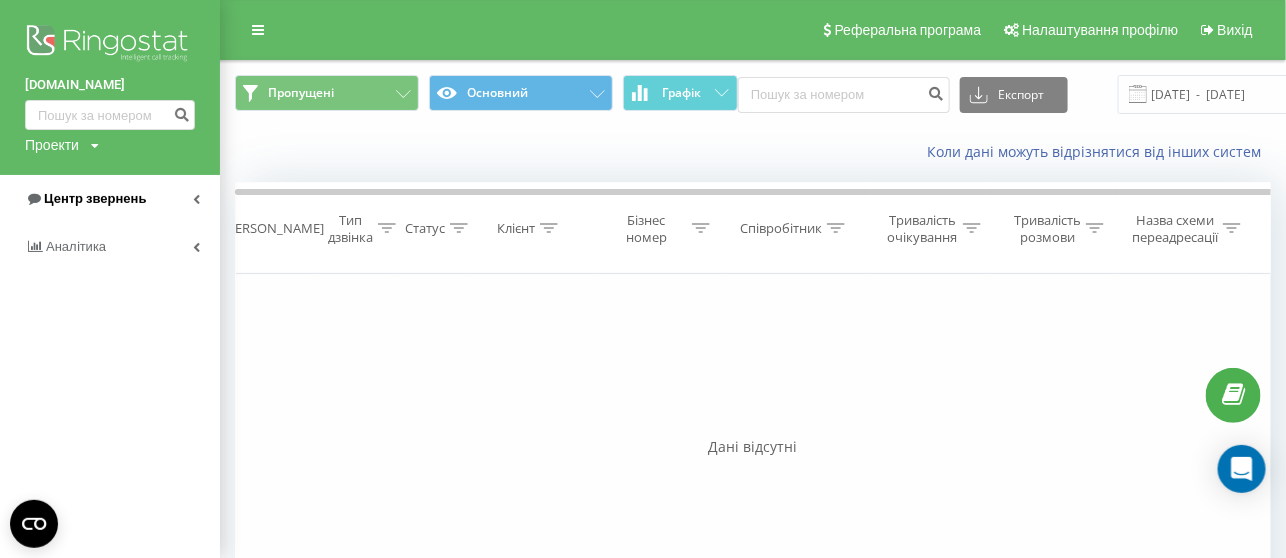 click at bounding box center (196, 199) 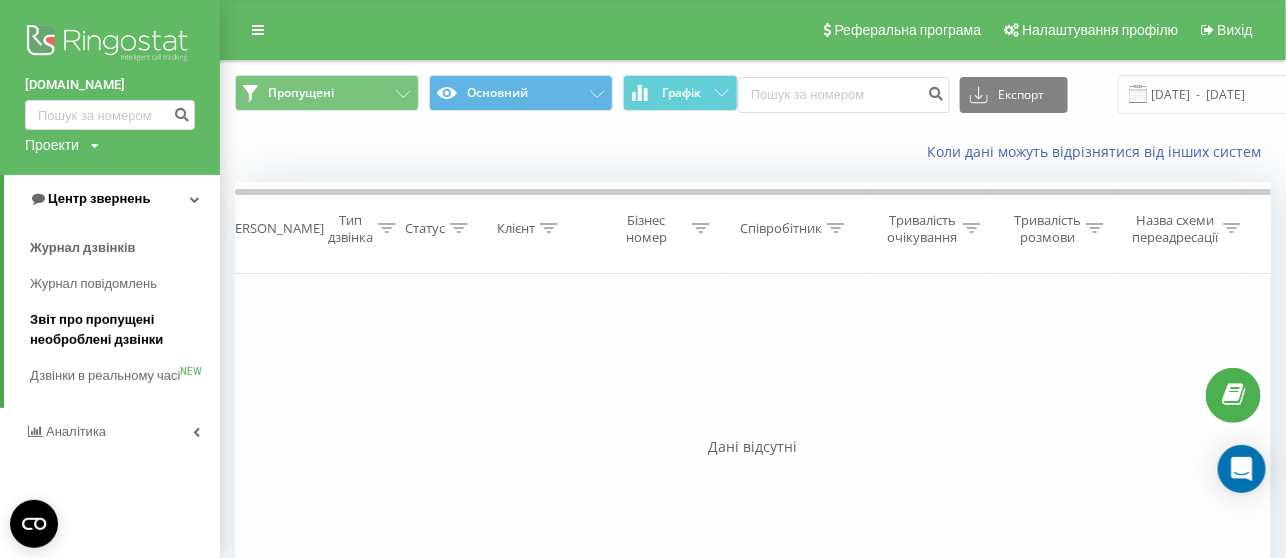click on "Звіт про пропущені необроблені дзвінки" at bounding box center (120, 330) 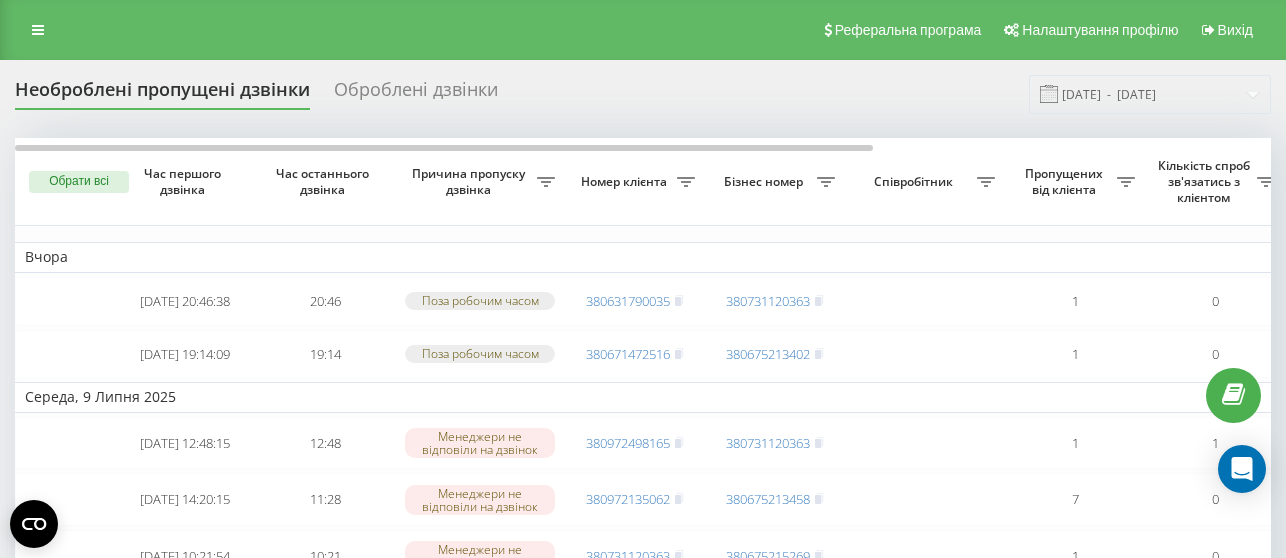 scroll, scrollTop: 0, scrollLeft: 0, axis: both 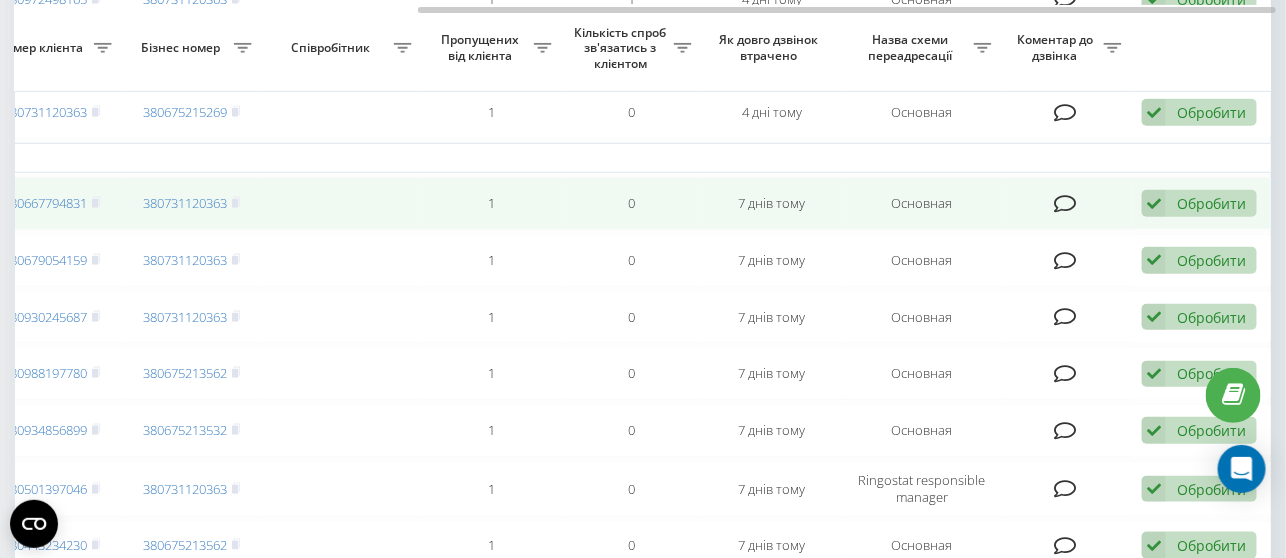 click on "Обробити" at bounding box center (1211, 203) 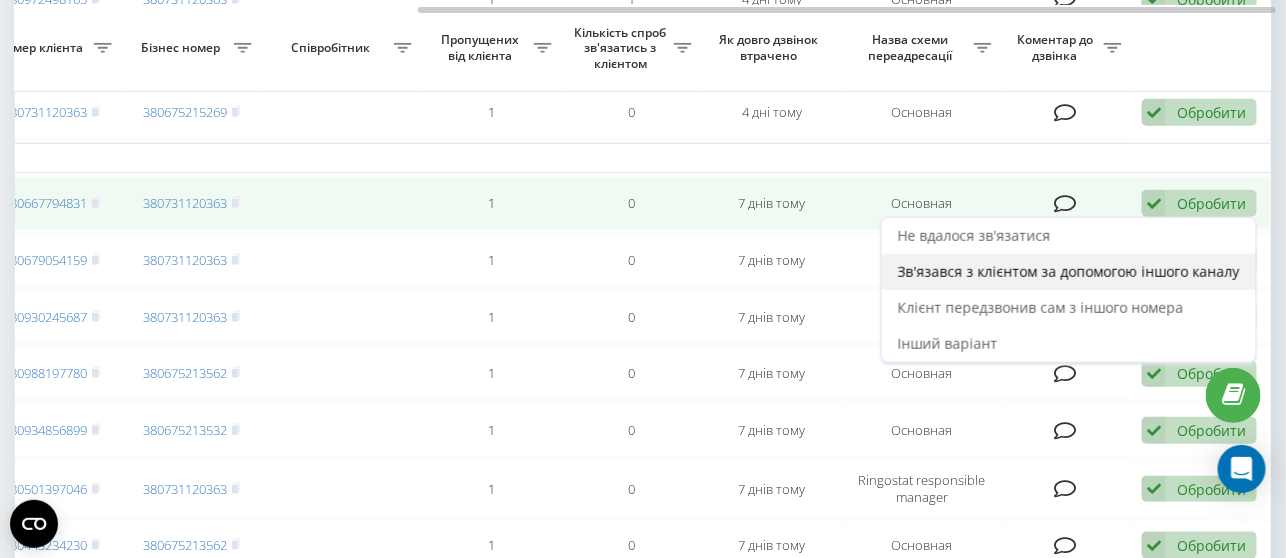 click on "Зв'язався з клієнтом за допомогою іншого каналу" at bounding box center (1069, 271) 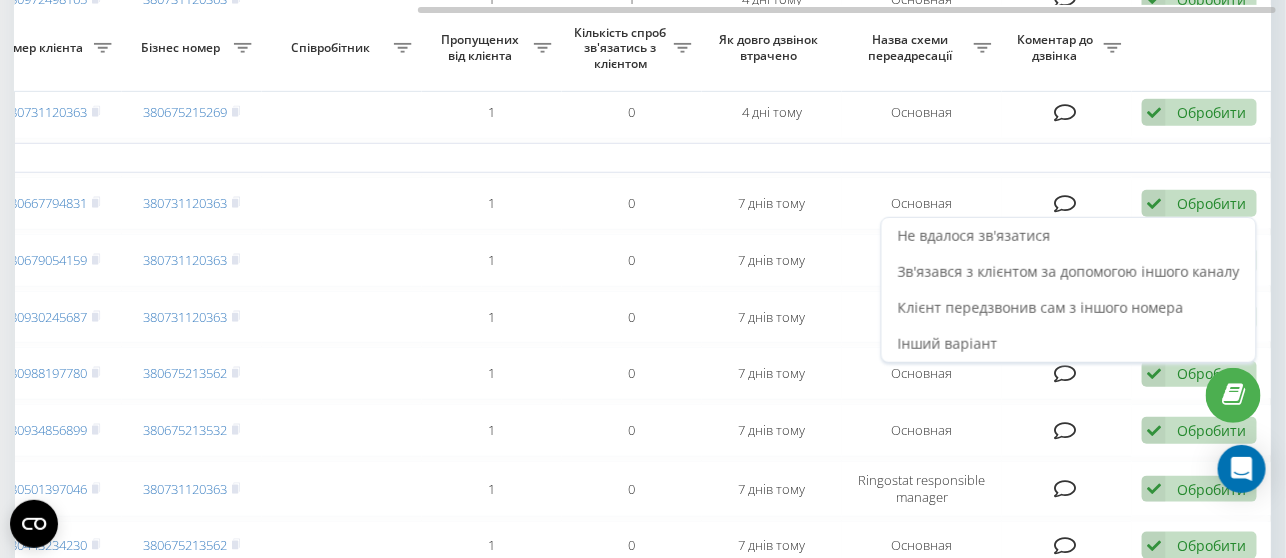 scroll, scrollTop: 0, scrollLeft: 0, axis: both 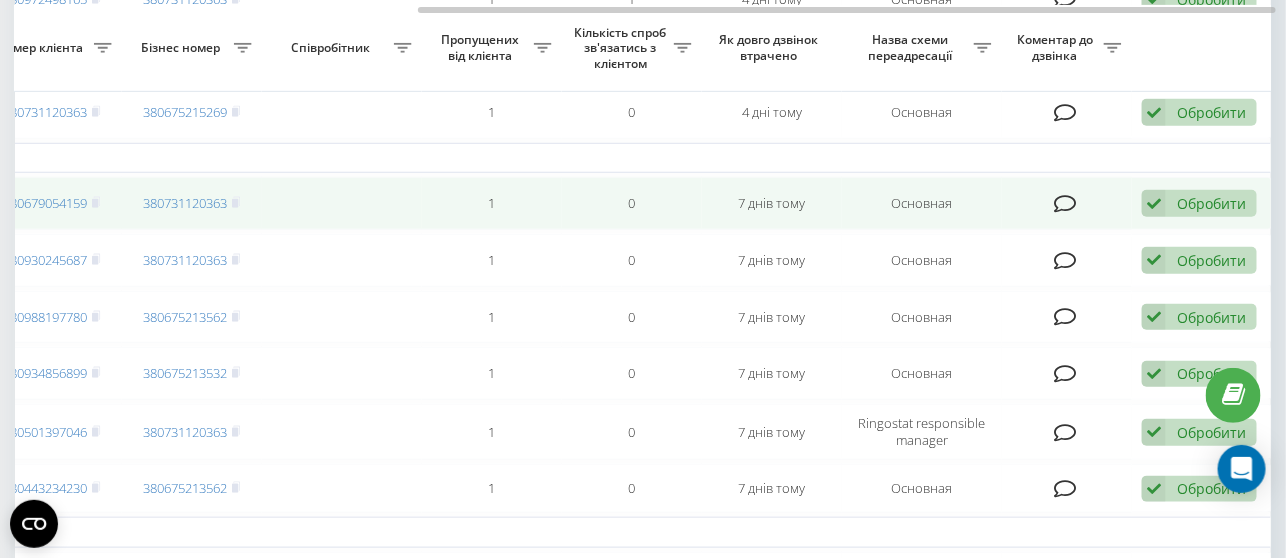 click on "Обробити" at bounding box center [1211, 203] 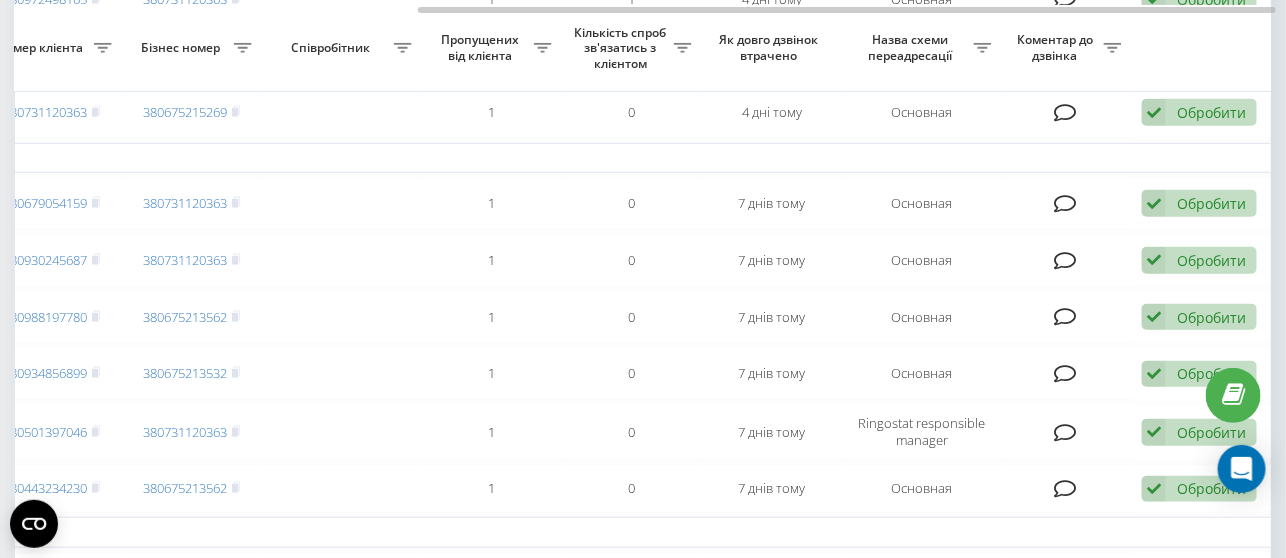 click on "Неділя, 6 Липня 2025" at bounding box center [352, 158] 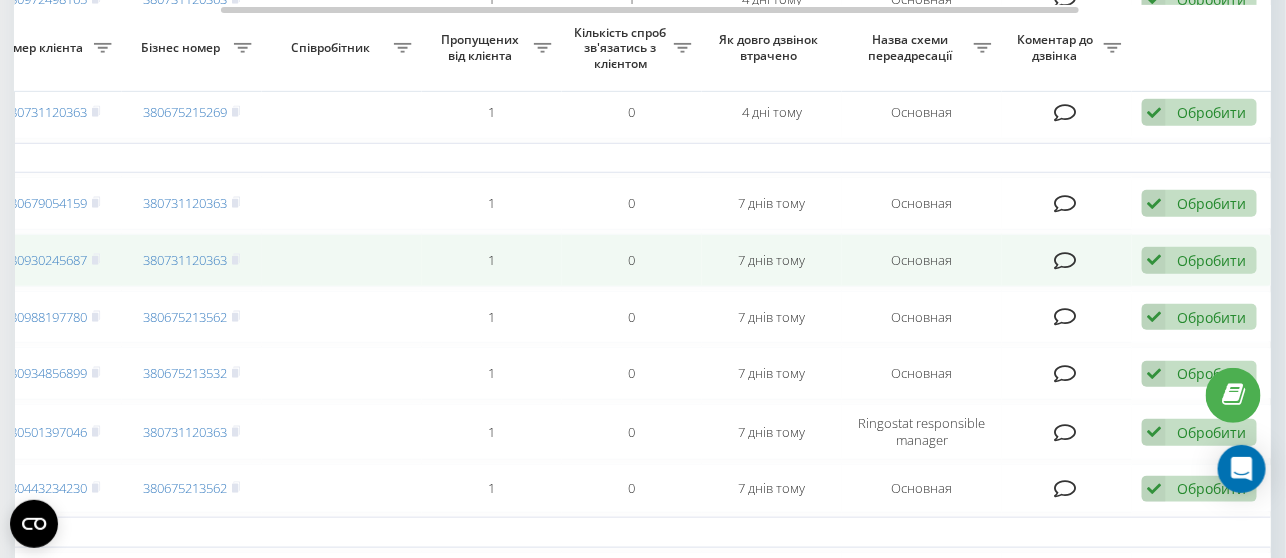 scroll, scrollTop: 0, scrollLeft: 0, axis: both 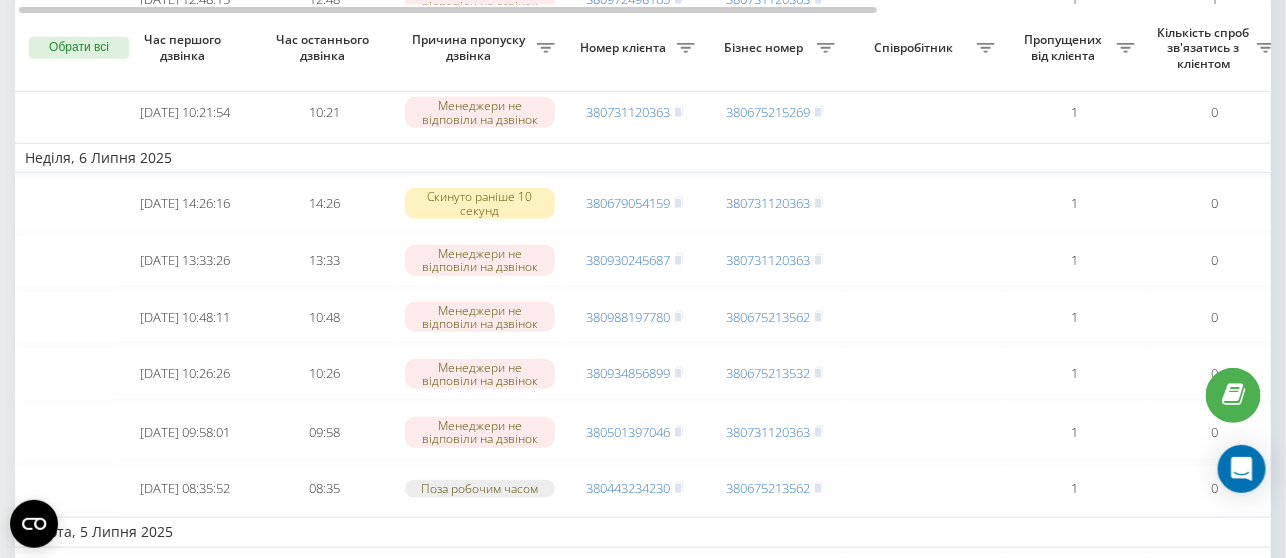 click on "Обрати всі" at bounding box center (79, 48) 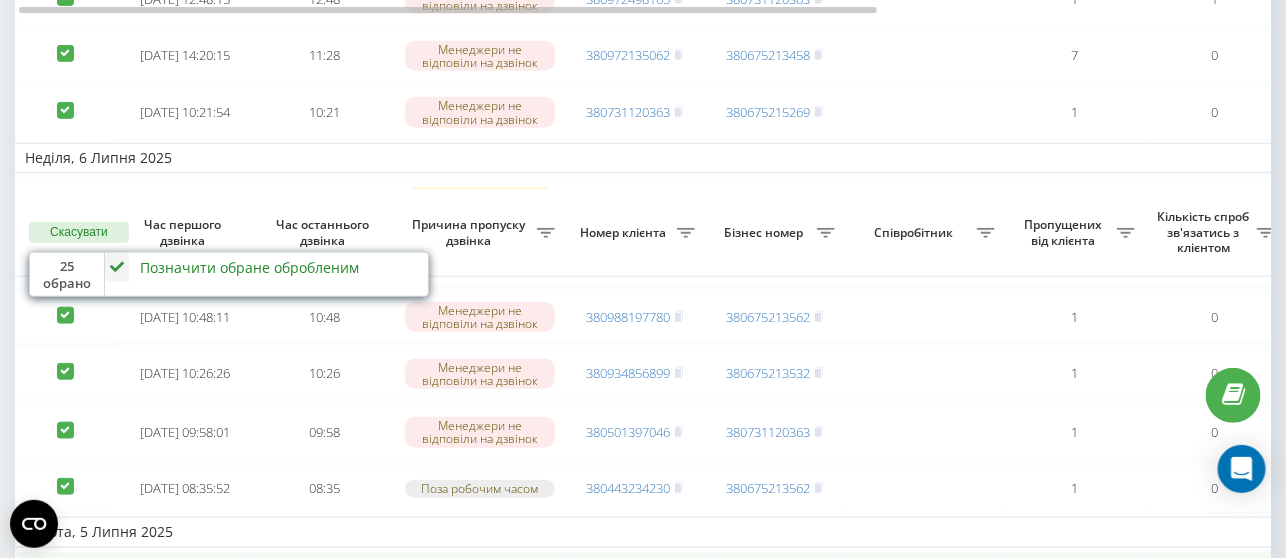 scroll, scrollTop: 777, scrollLeft: 0, axis: vertical 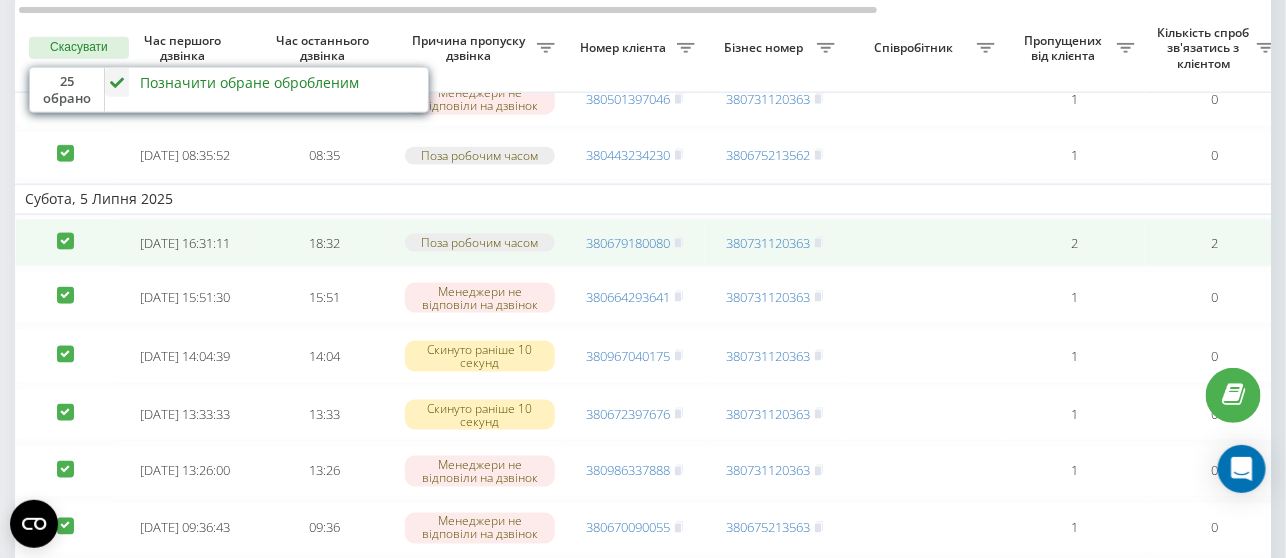 click at bounding box center [65, 233] 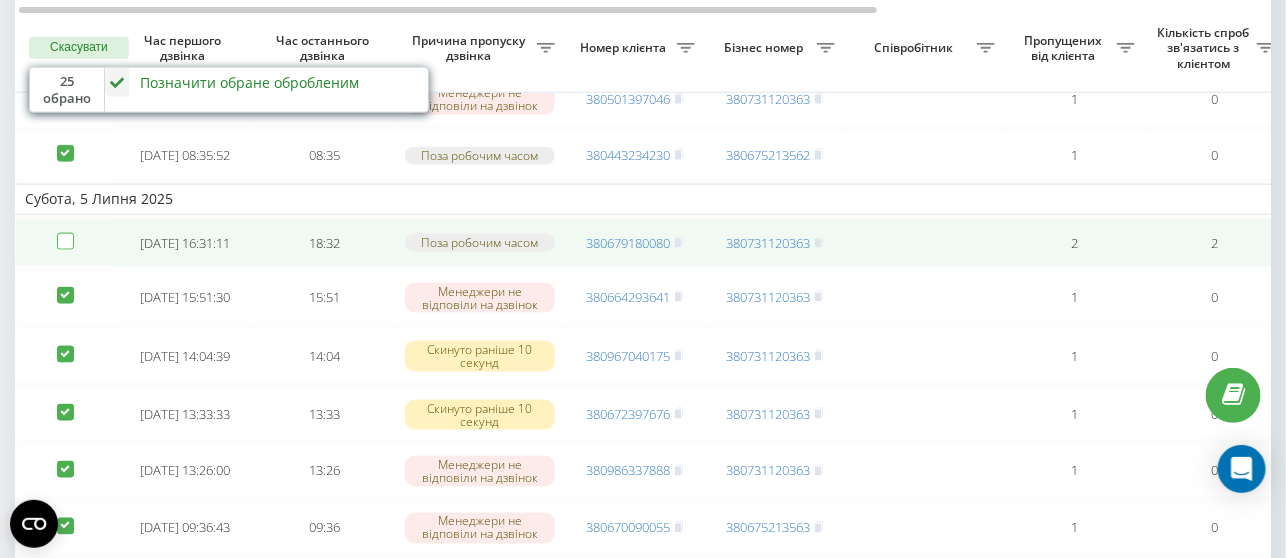 checkbox on "false" 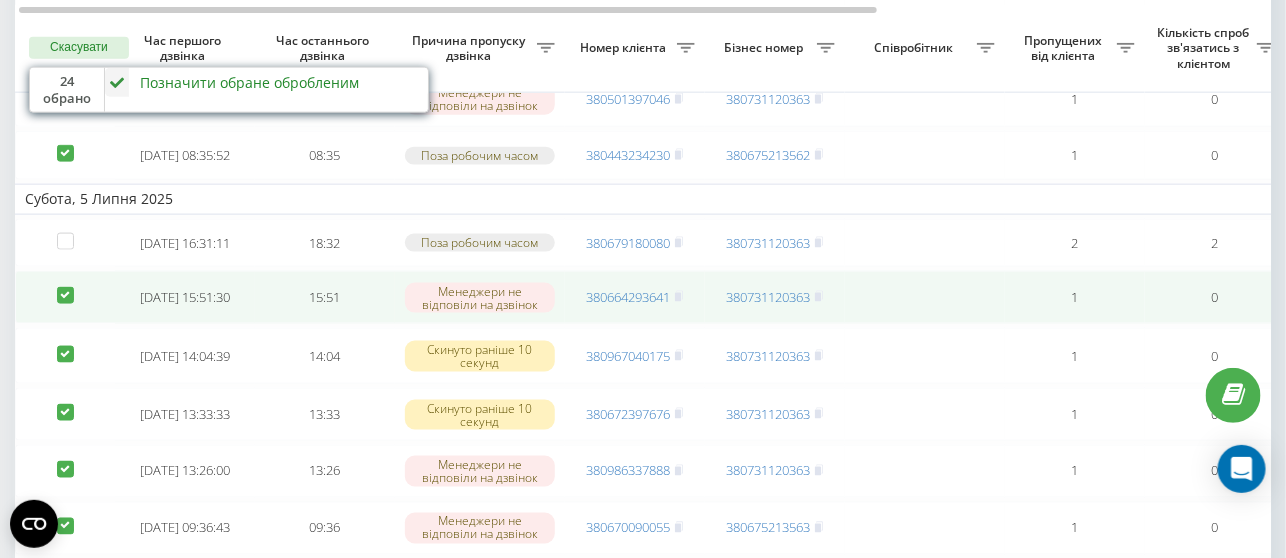 click at bounding box center (65, 287) 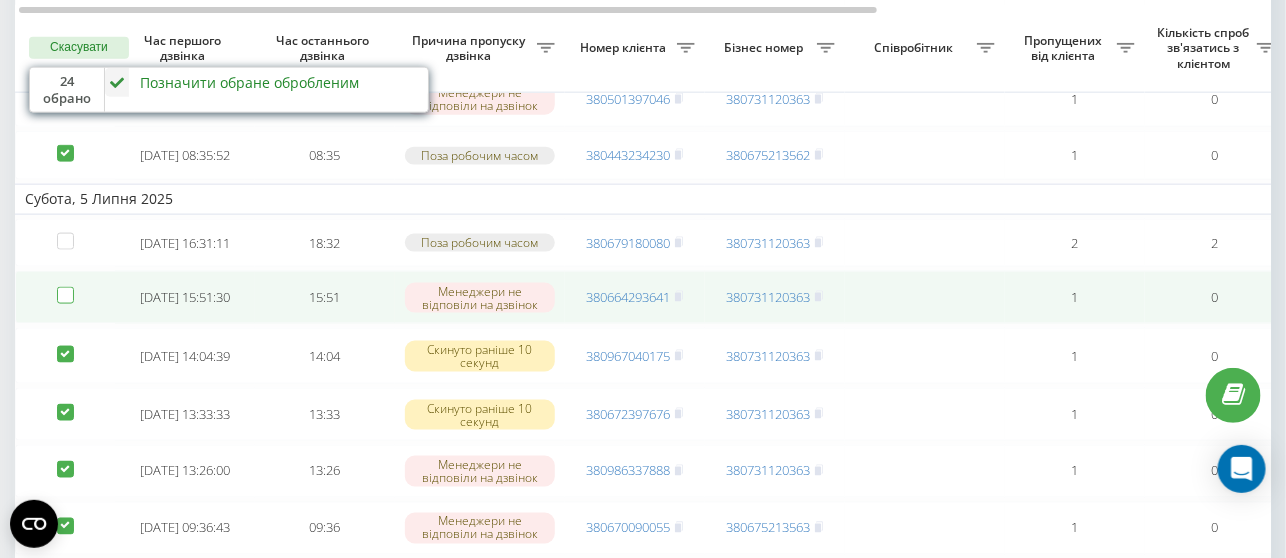checkbox on "false" 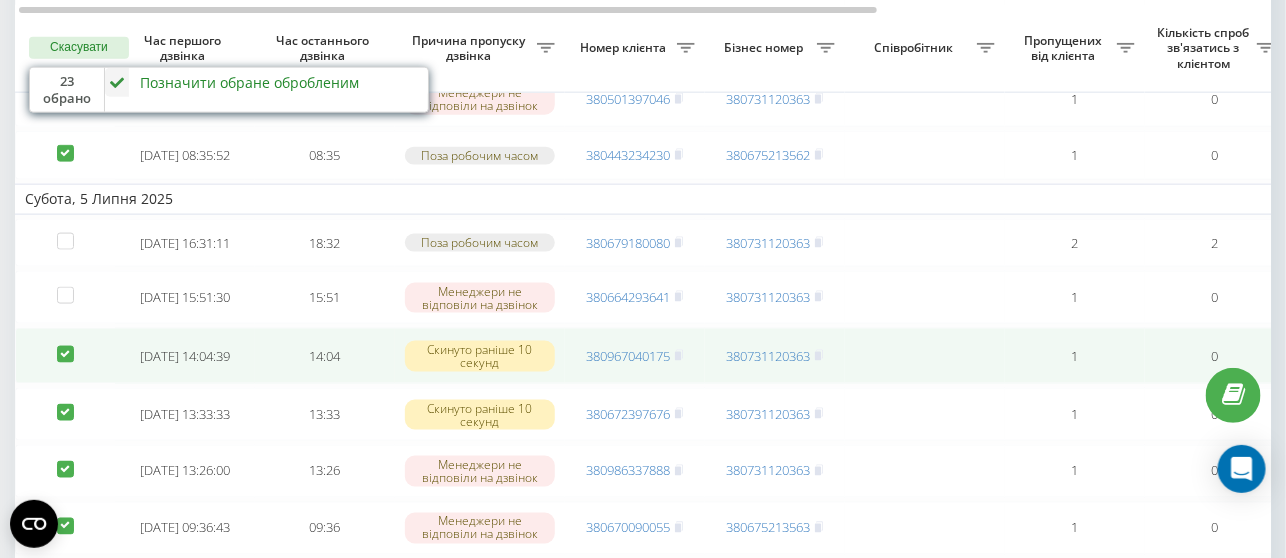 click at bounding box center [65, 346] 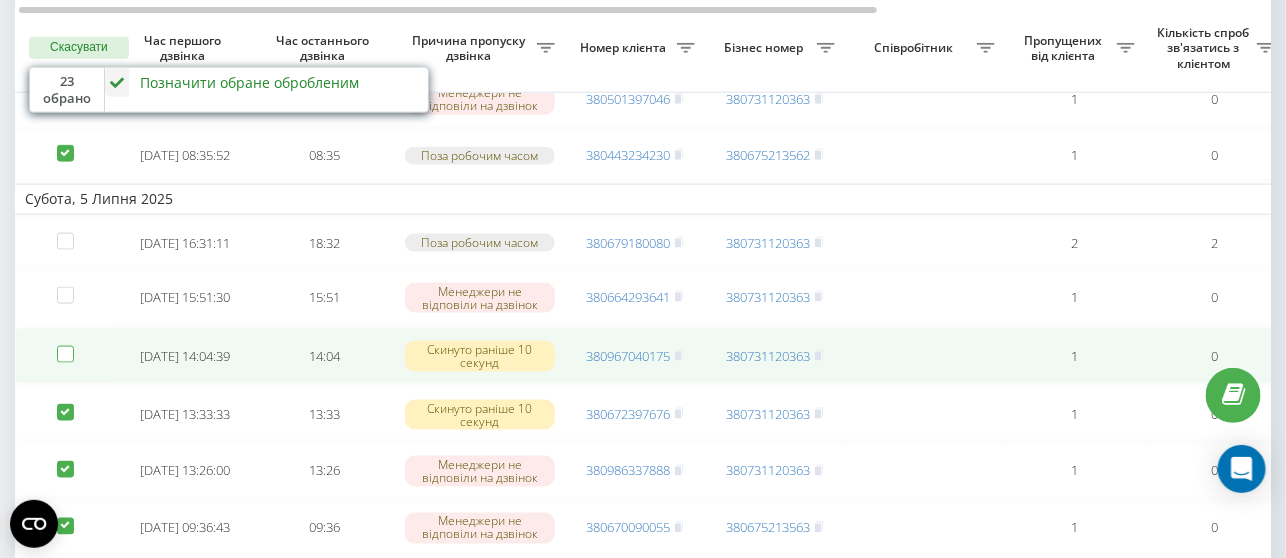 checkbox on "false" 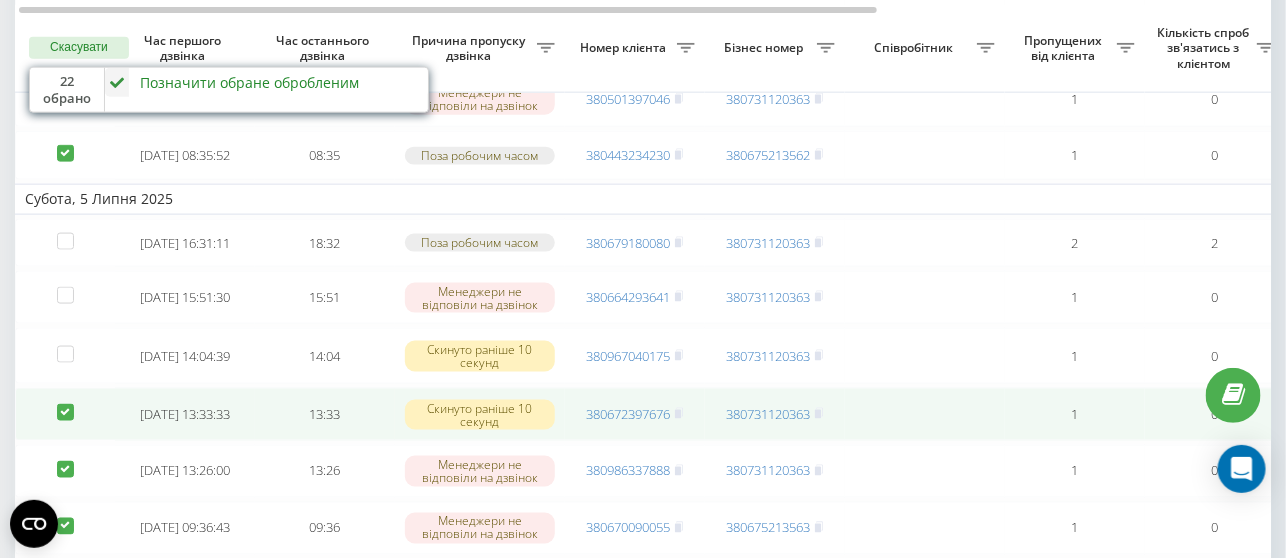 click at bounding box center [65, 404] 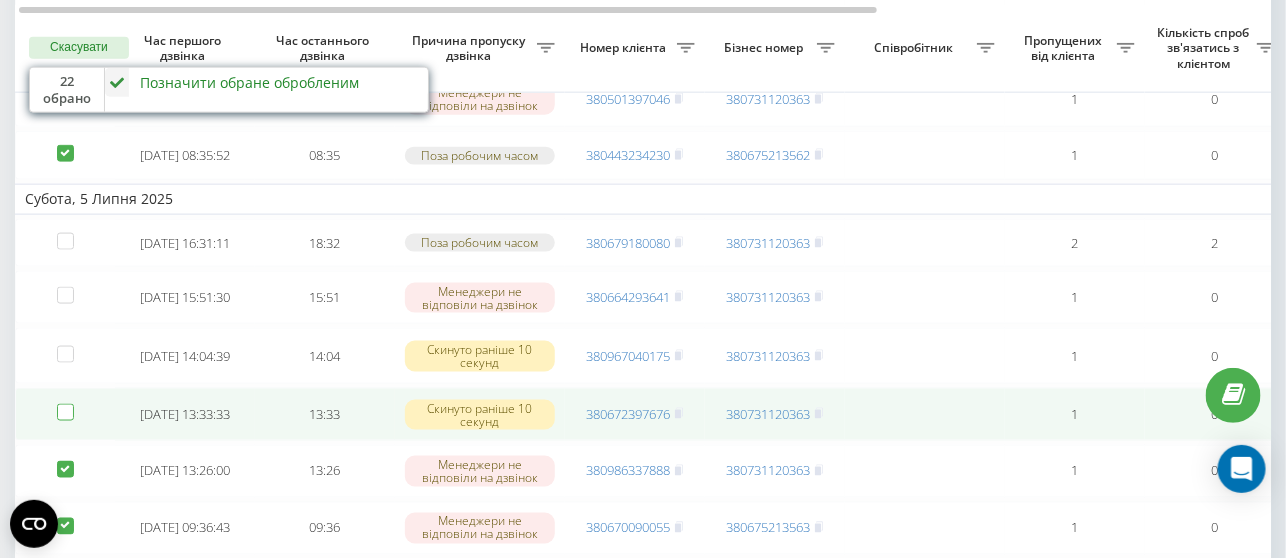 checkbox on "false" 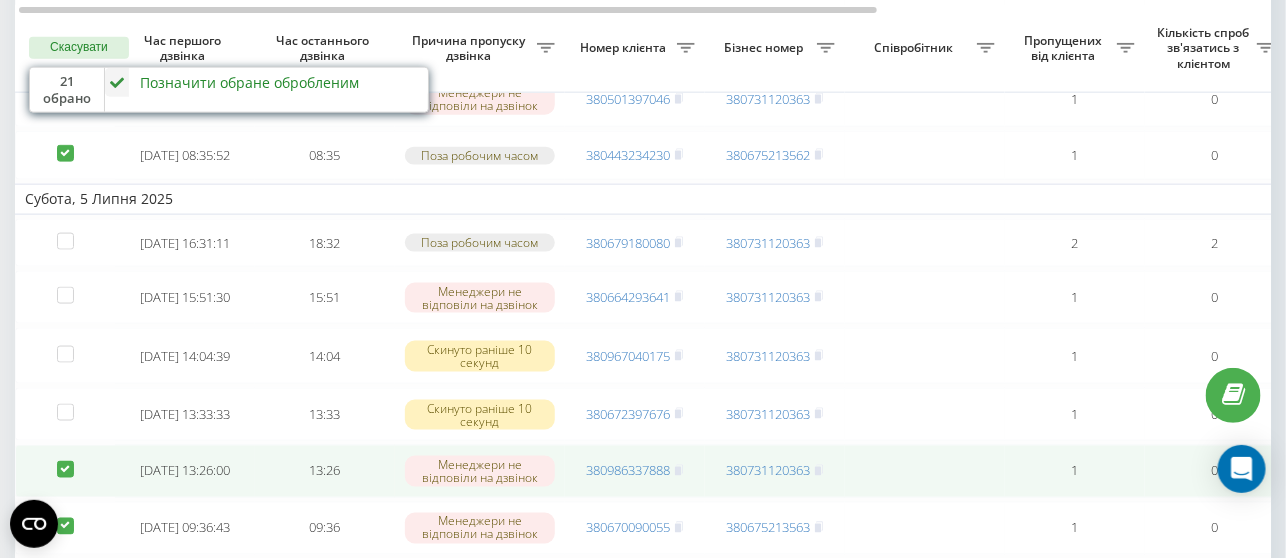 click at bounding box center (65, 461) 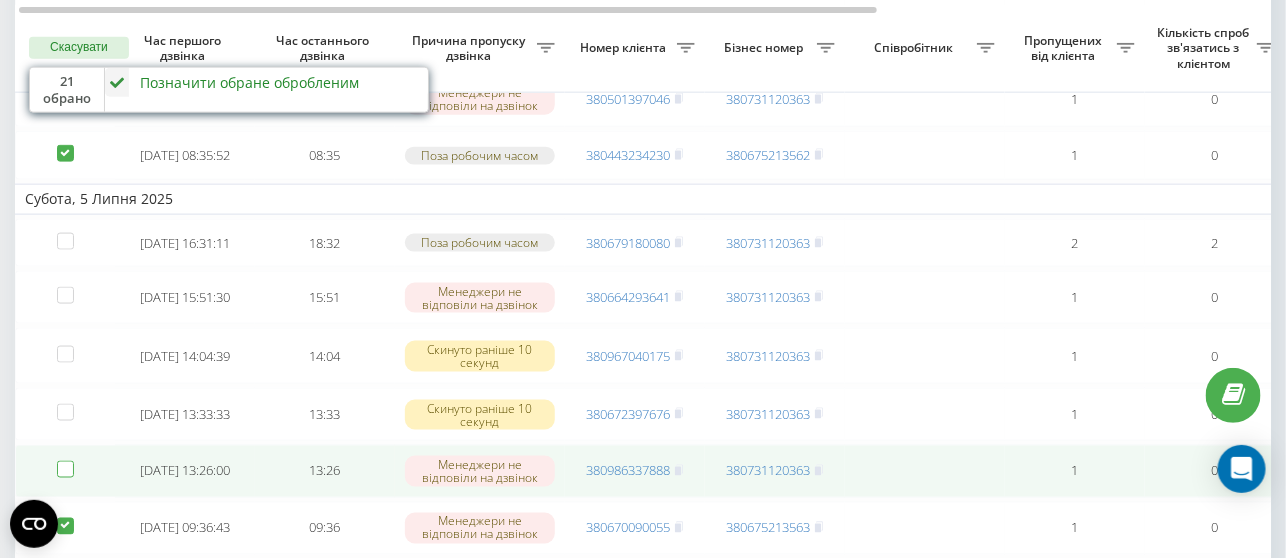 checkbox on "false" 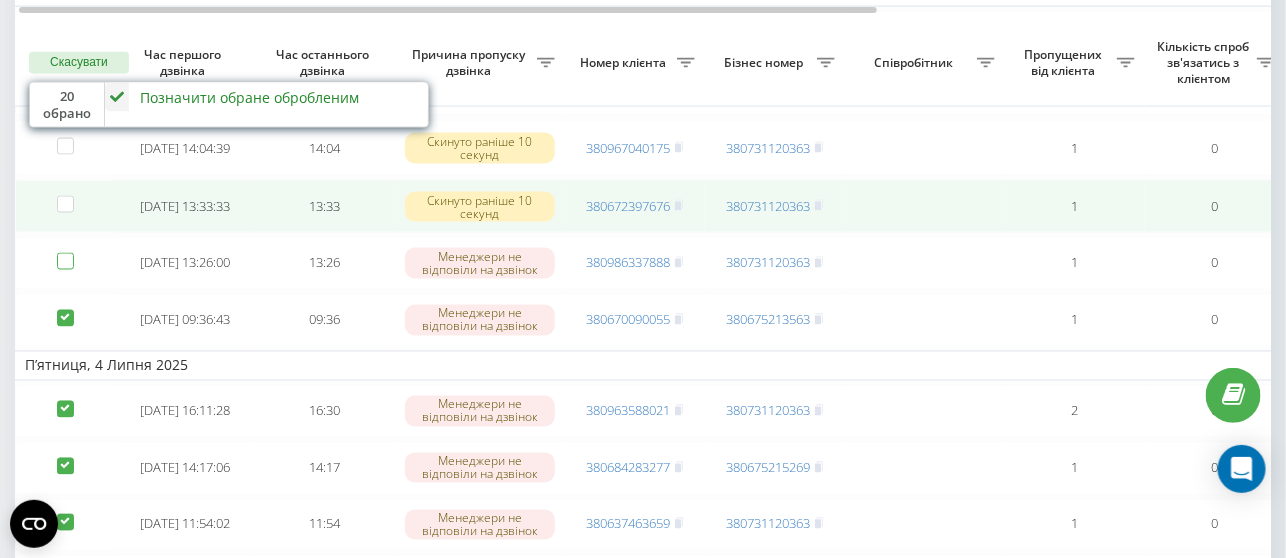 scroll, scrollTop: 1000, scrollLeft: 0, axis: vertical 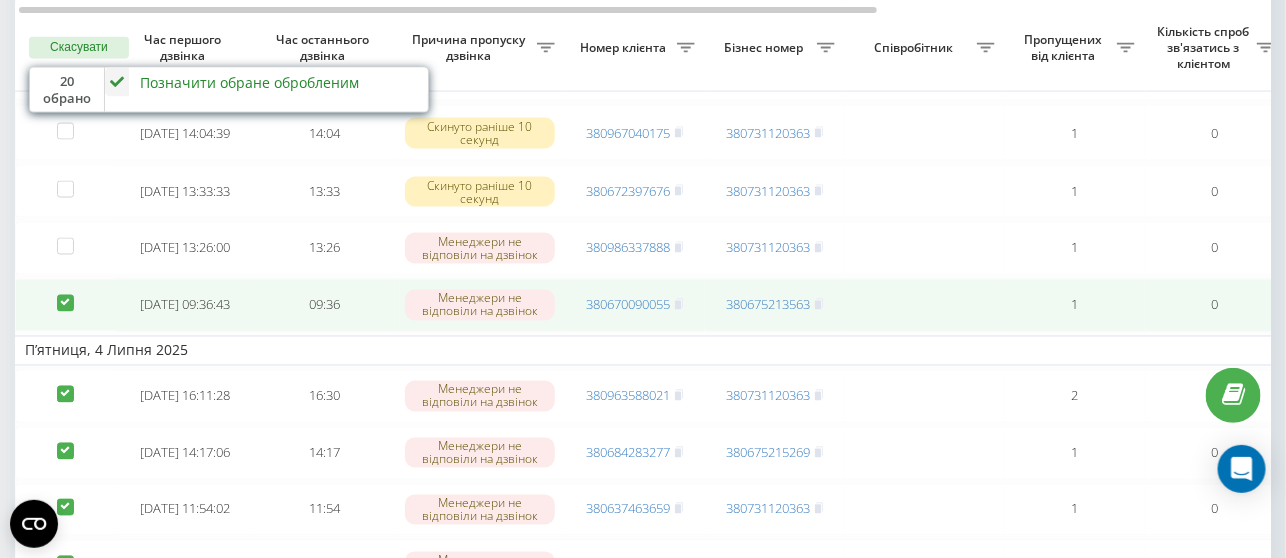 click at bounding box center (65, 305) 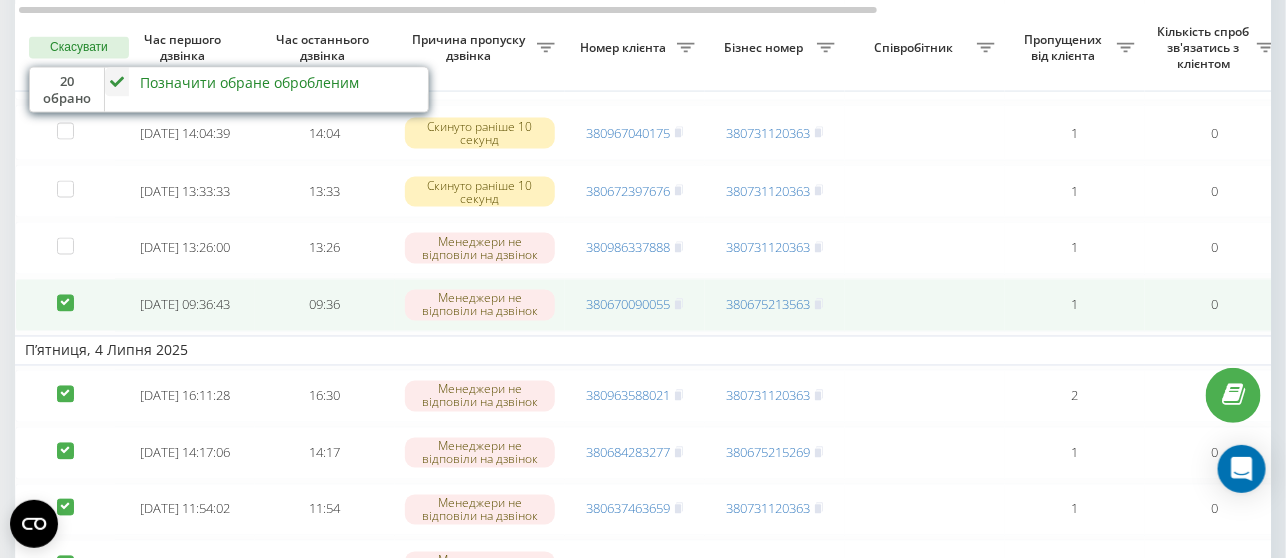 click at bounding box center [65, 295] 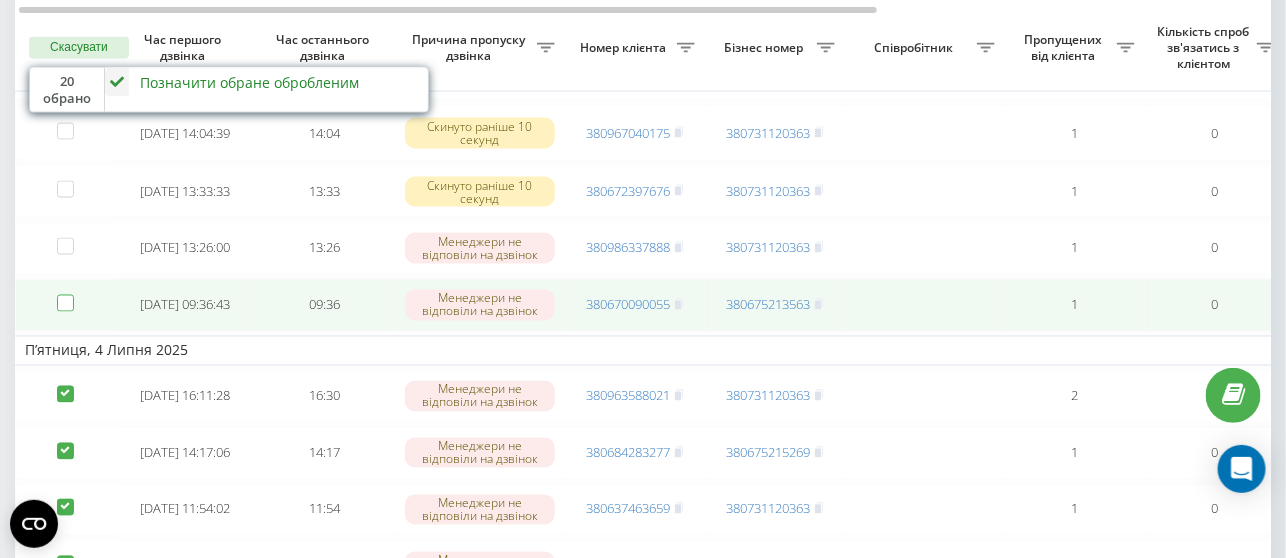 checkbox on "false" 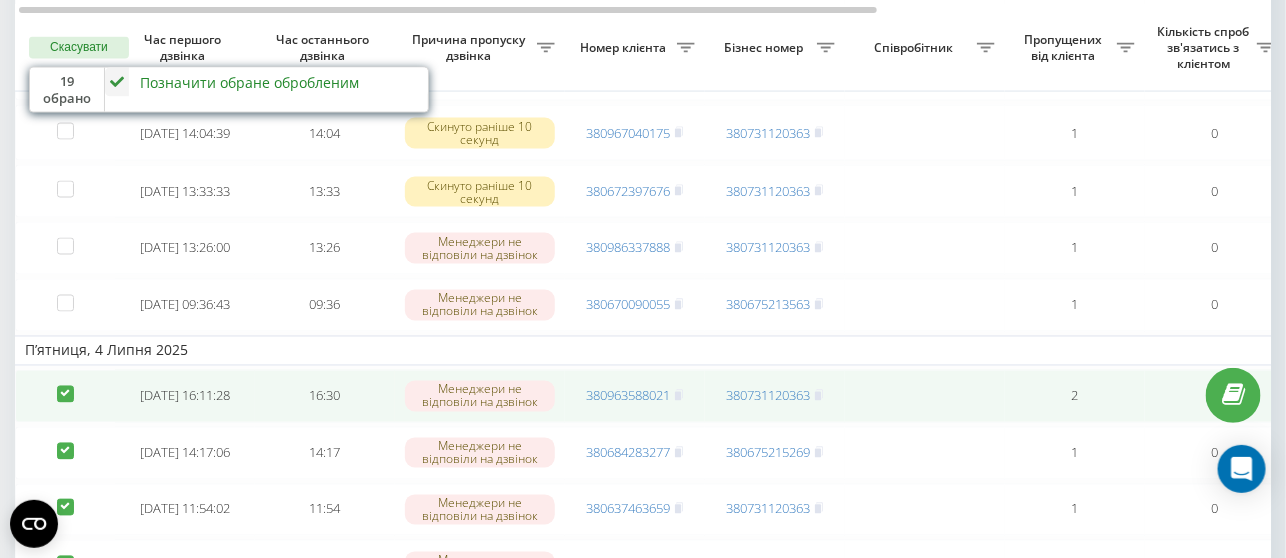 click at bounding box center (65, 386) 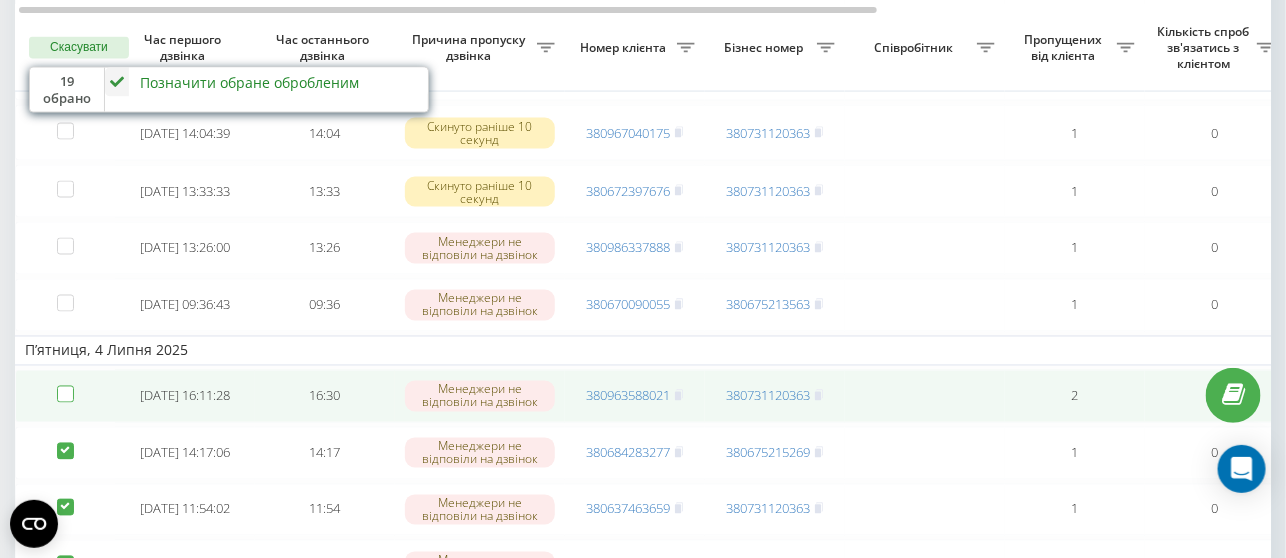 checkbox on "false" 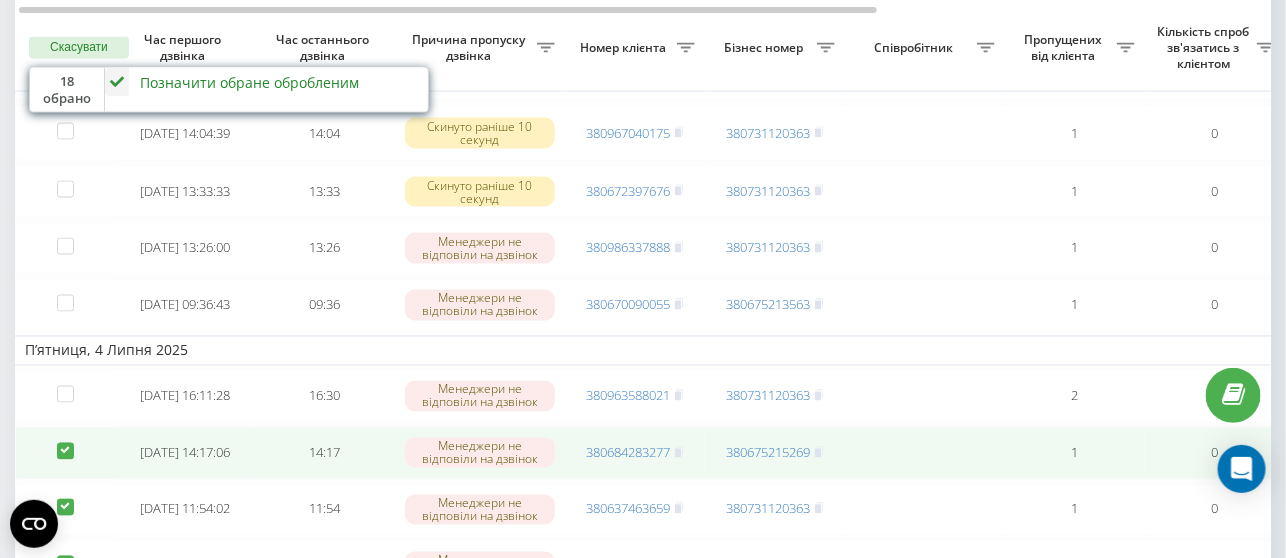 click at bounding box center (65, 443) 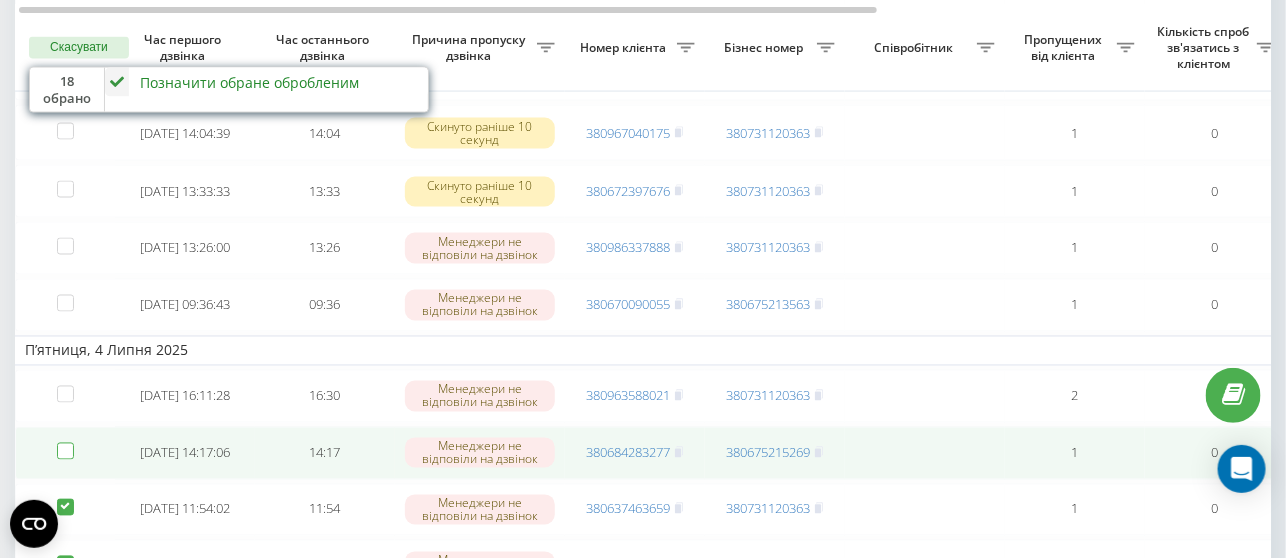 checkbox on "false" 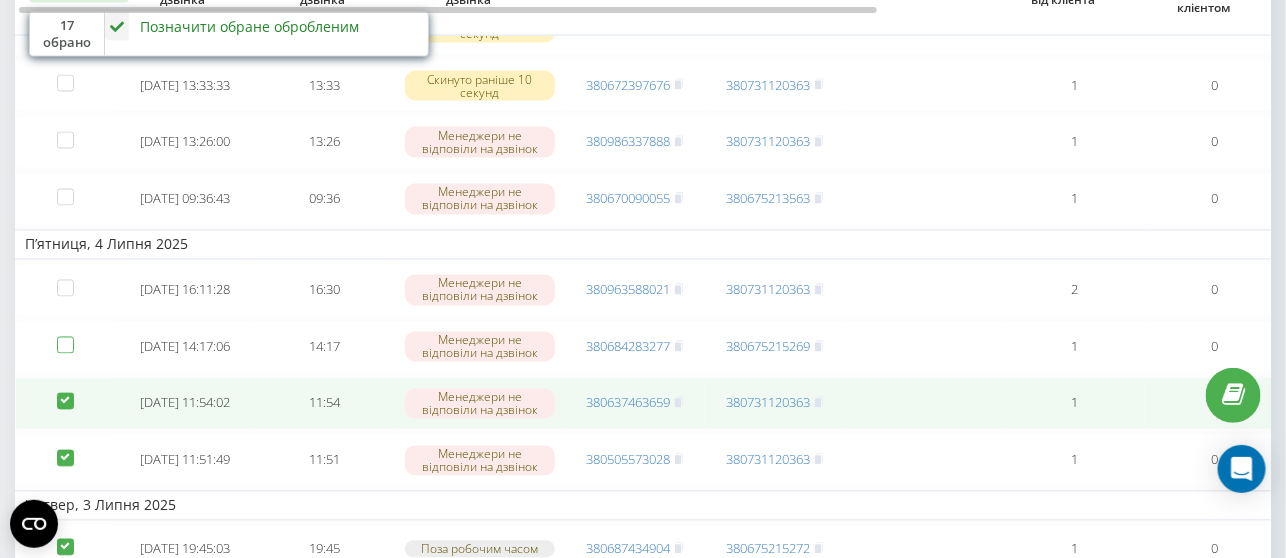 scroll, scrollTop: 1111, scrollLeft: 0, axis: vertical 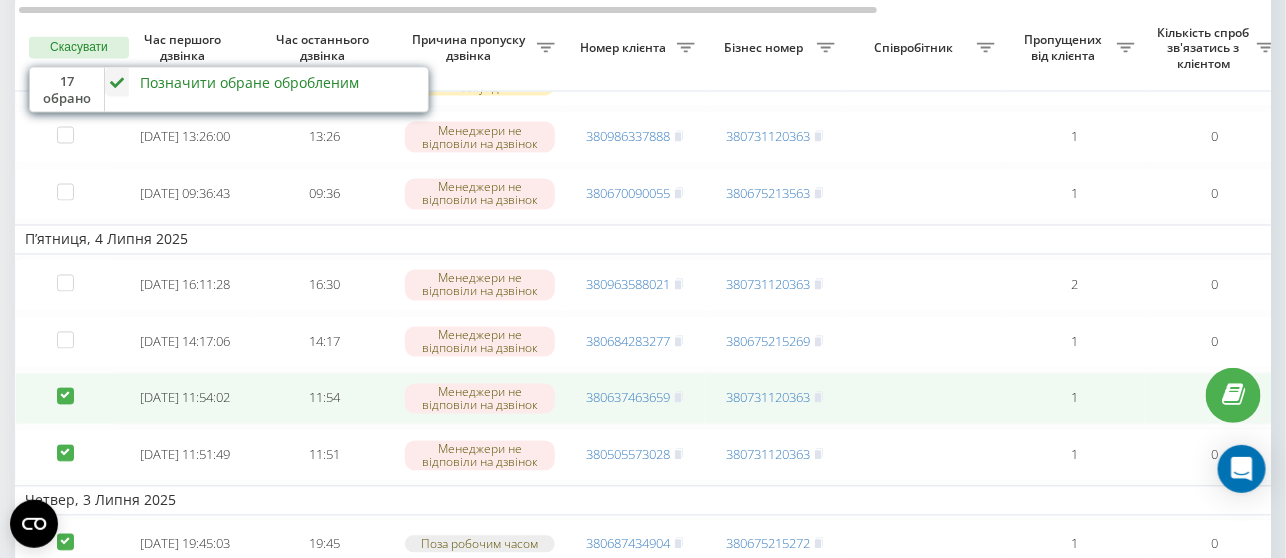 click at bounding box center (65, 388) 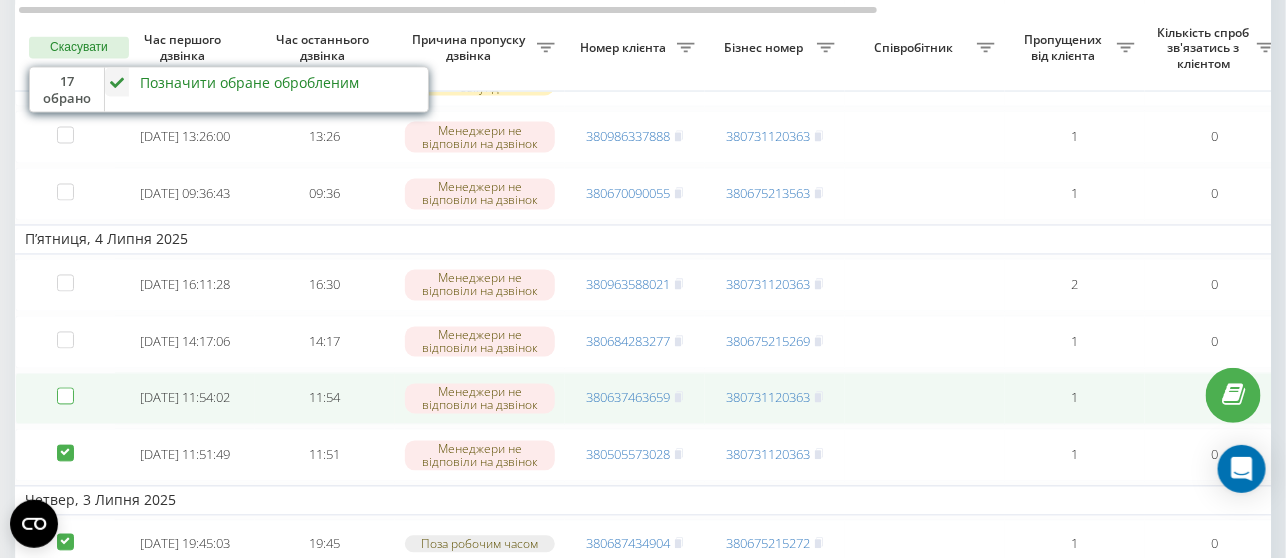 checkbox on "false" 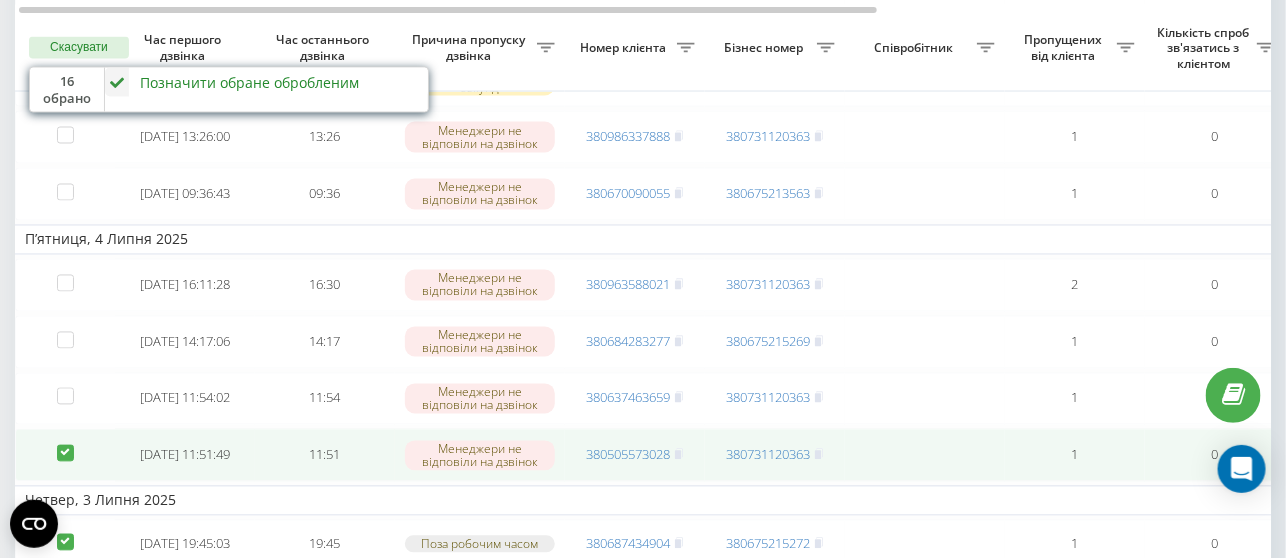 click at bounding box center (65, 445) 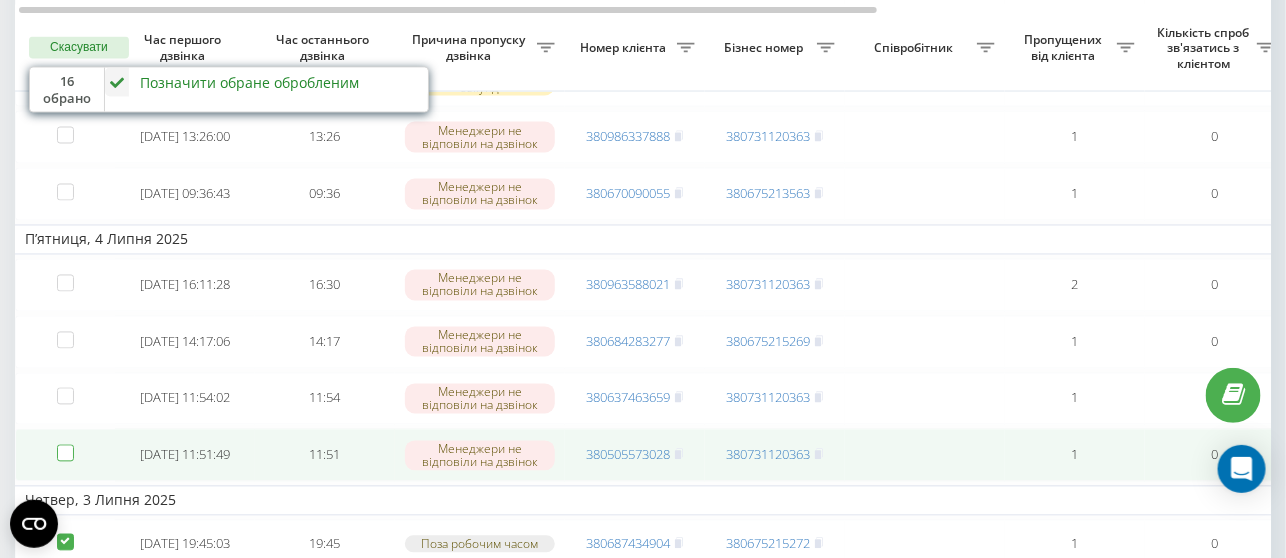 checkbox on "false" 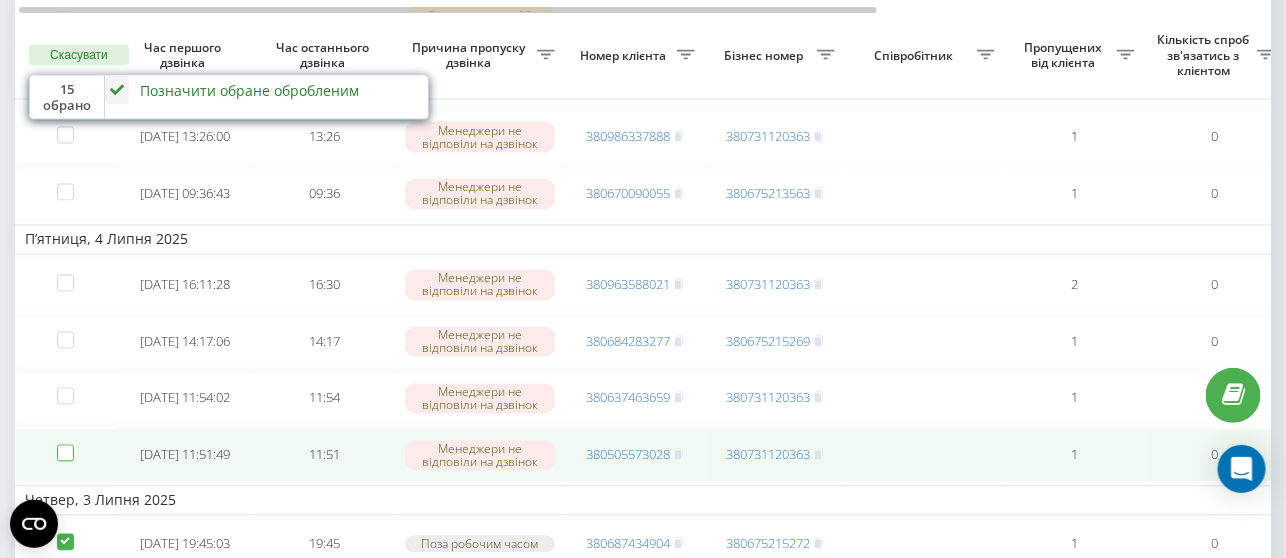 scroll, scrollTop: 1333, scrollLeft: 0, axis: vertical 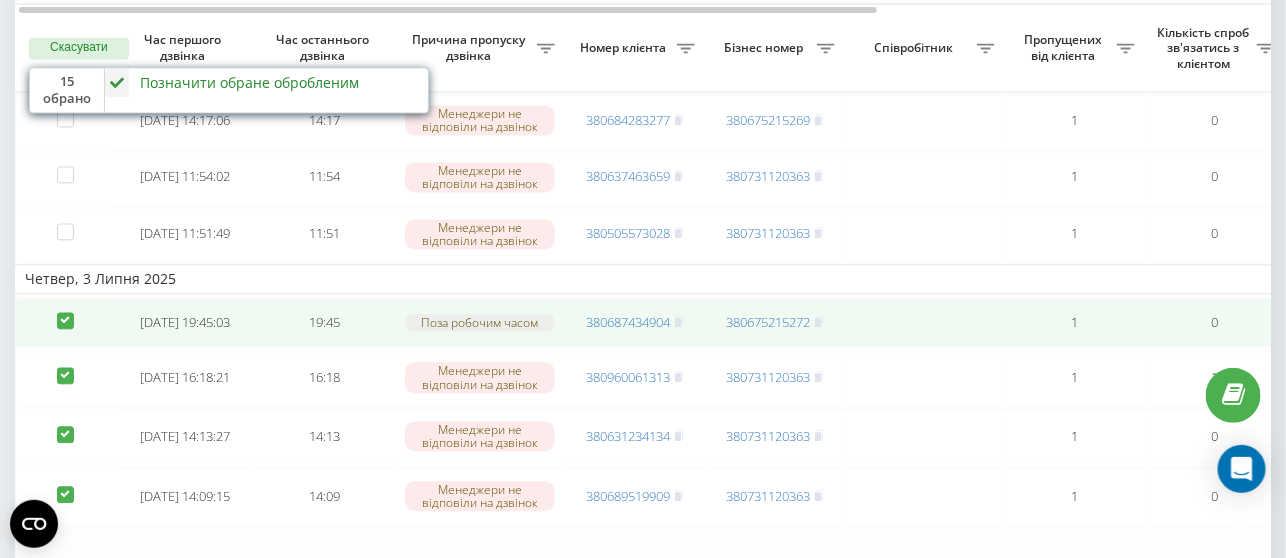 click at bounding box center (65, 322) 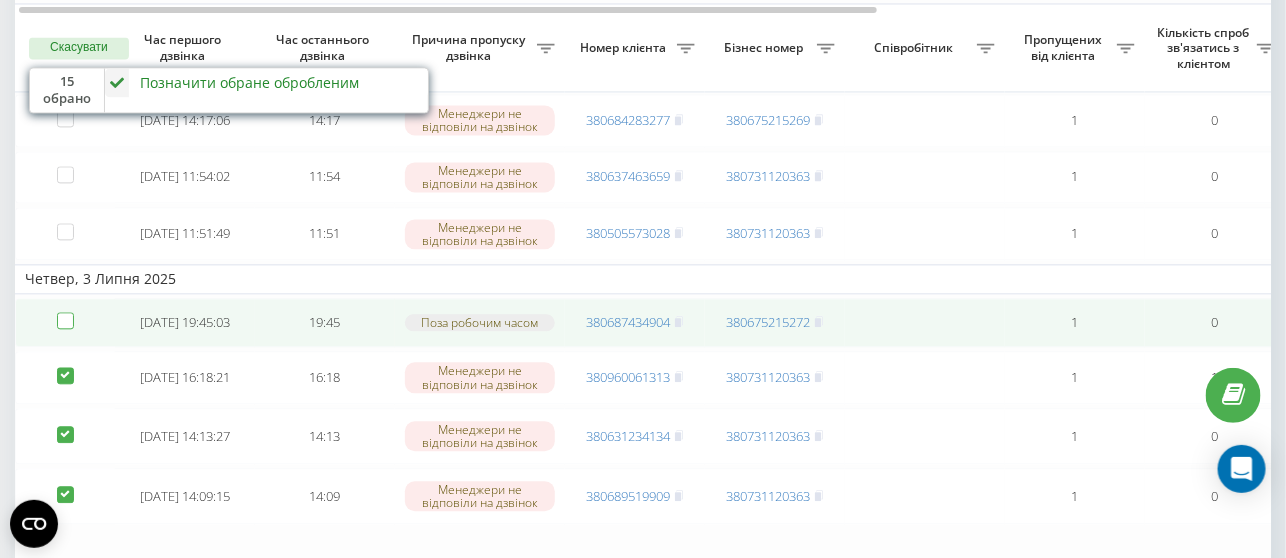 checkbox on "false" 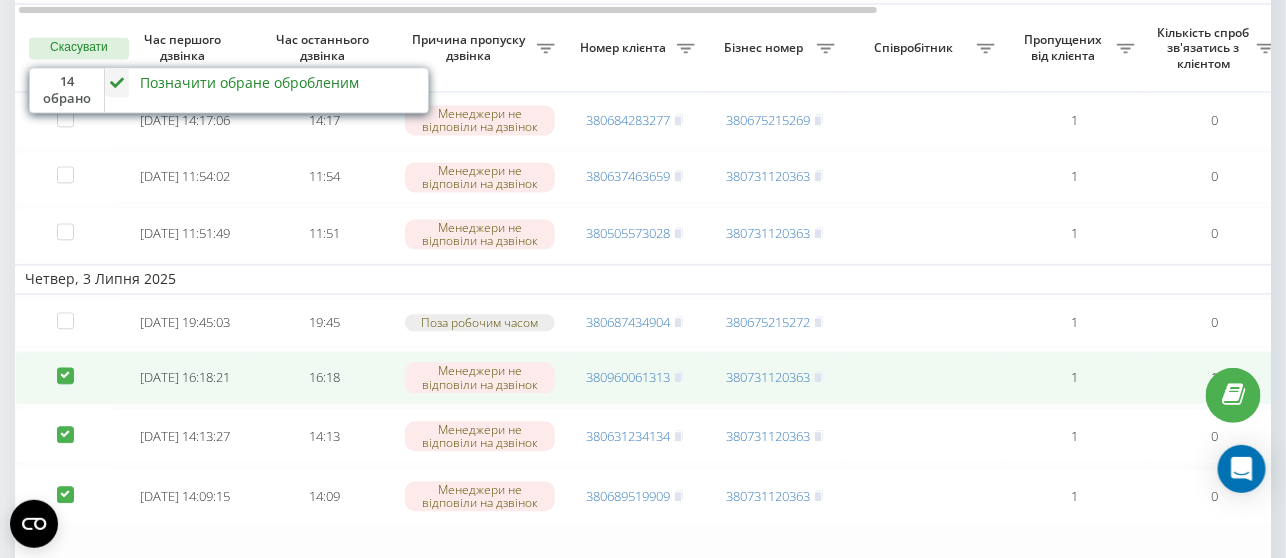 click at bounding box center [65, 367] 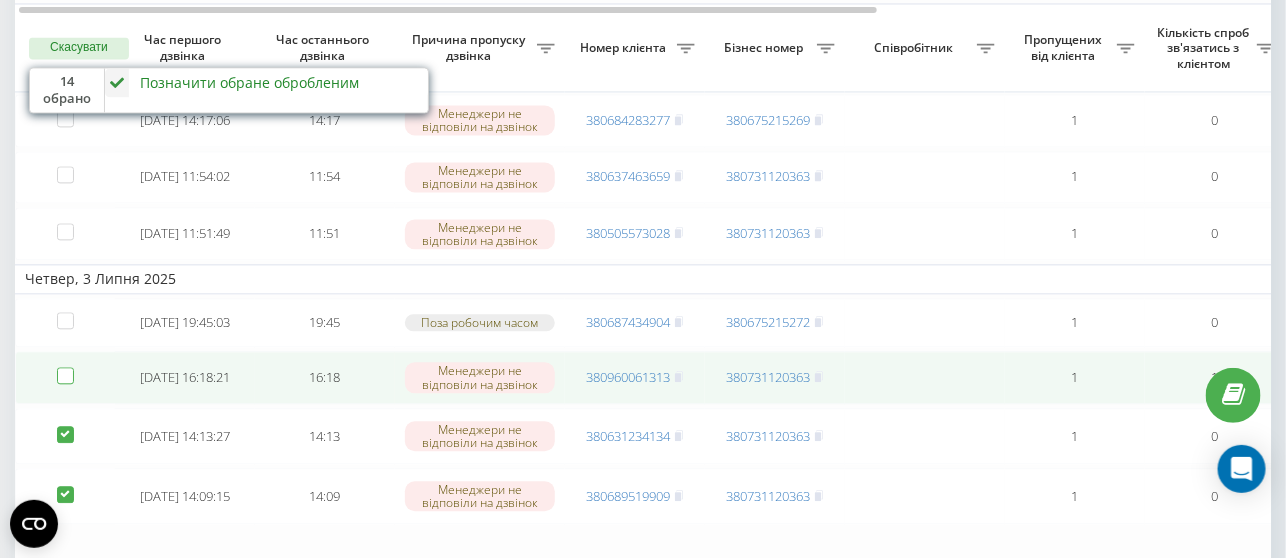checkbox on "false" 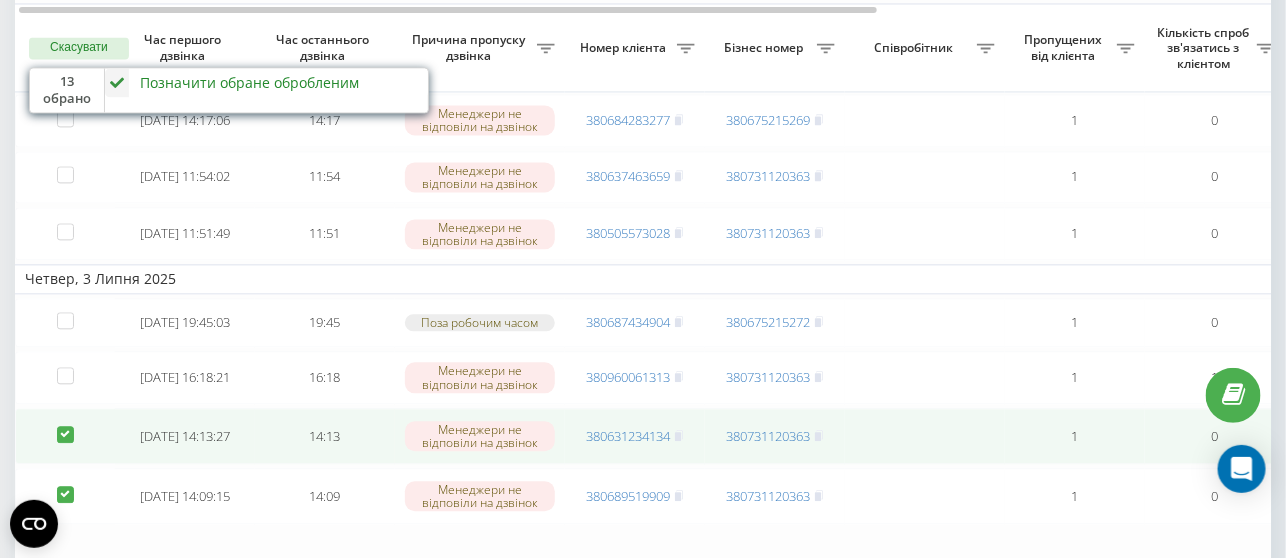 click at bounding box center (65, 426) 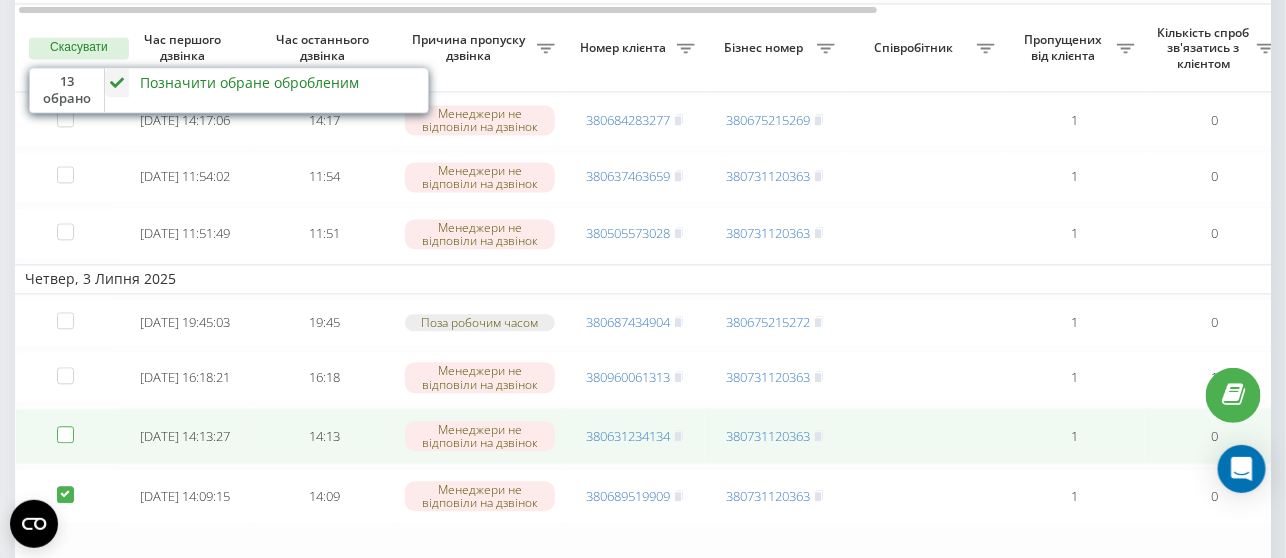 checkbox on "false" 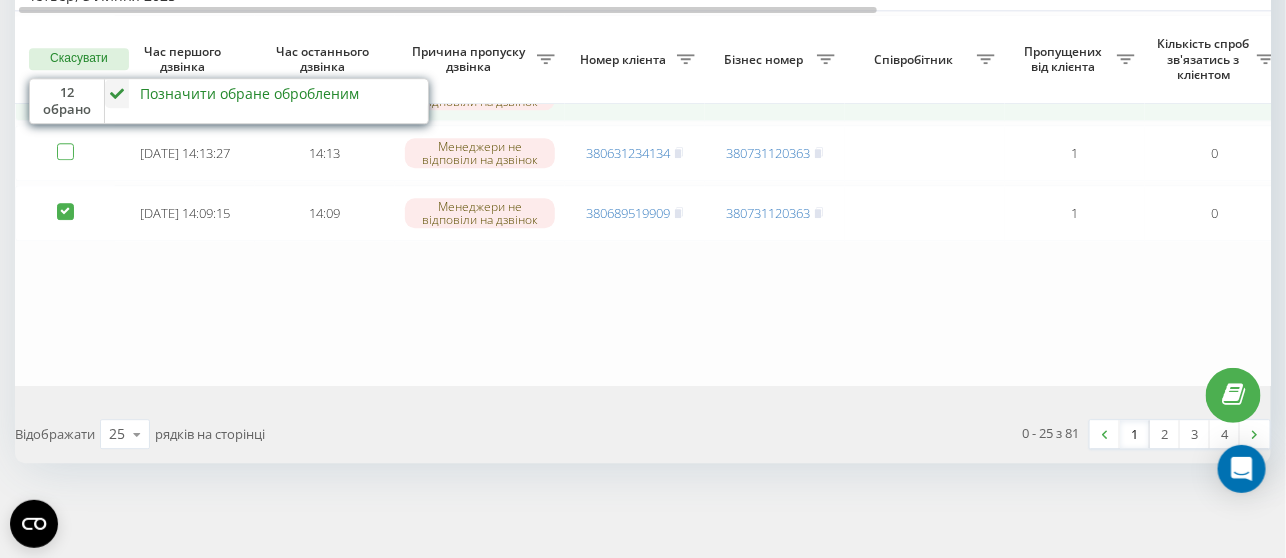 scroll, scrollTop: 1666, scrollLeft: 0, axis: vertical 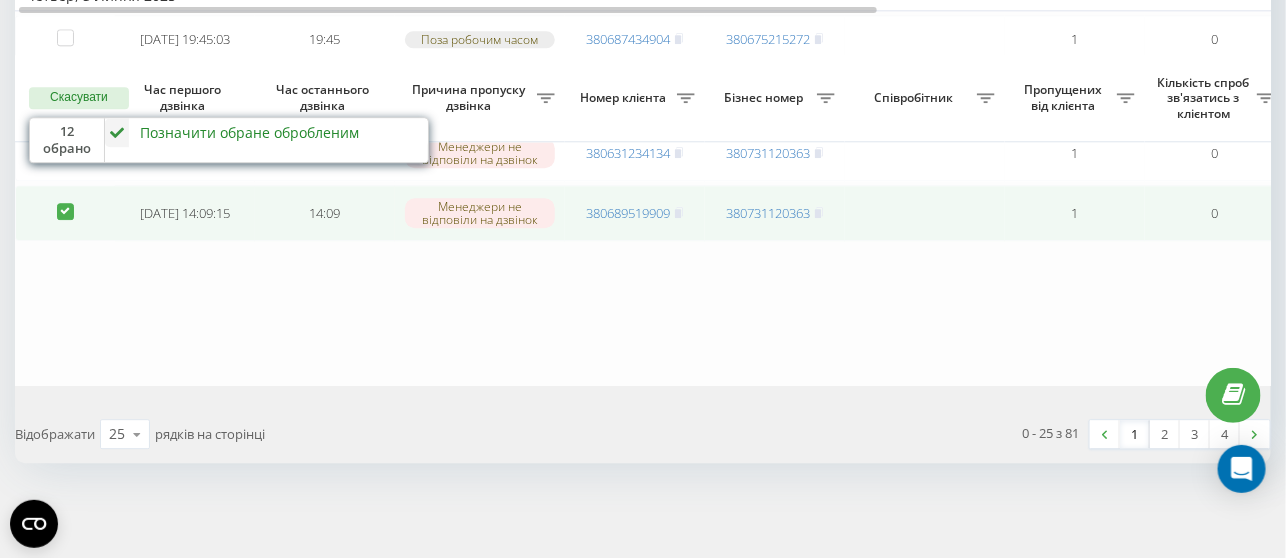 click at bounding box center (65, 203) 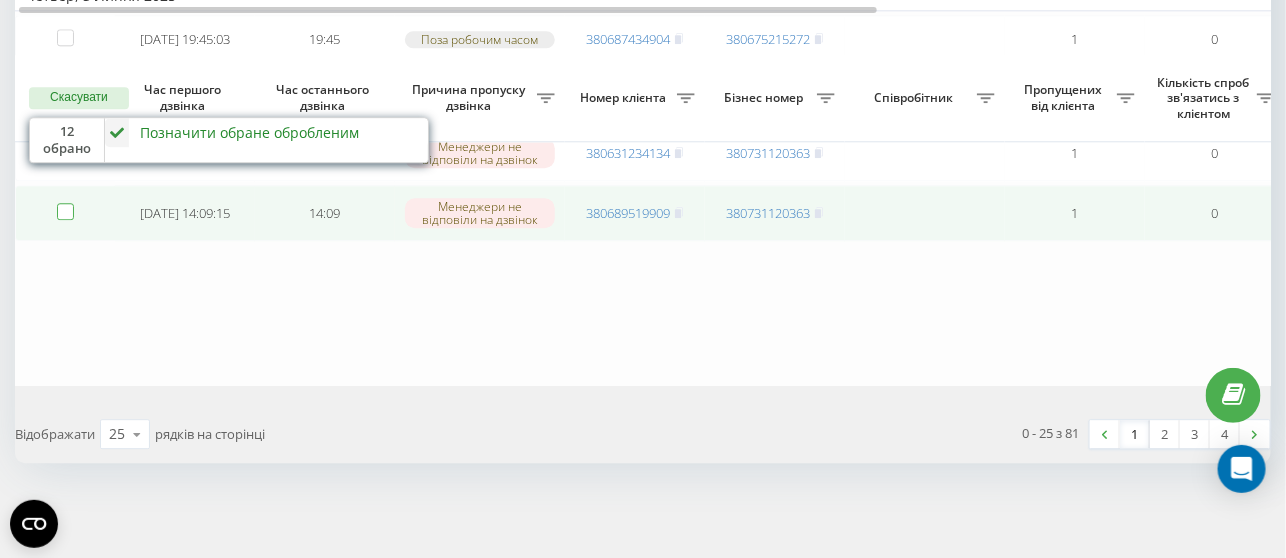 checkbox on "false" 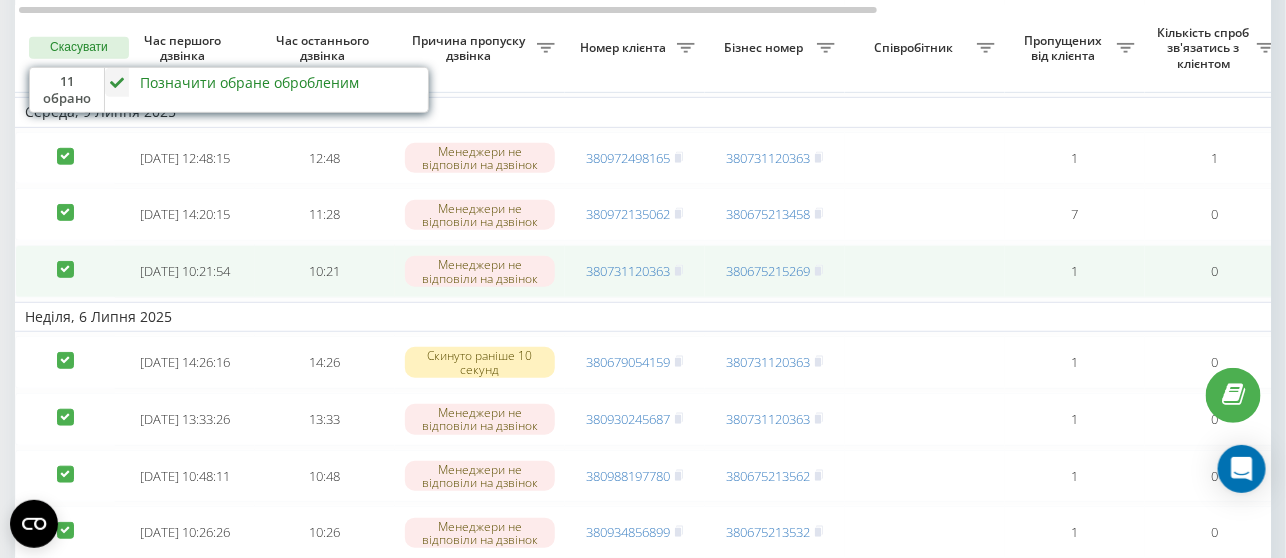 scroll, scrollTop: 221, scrollLeft: 0, axis: vertical 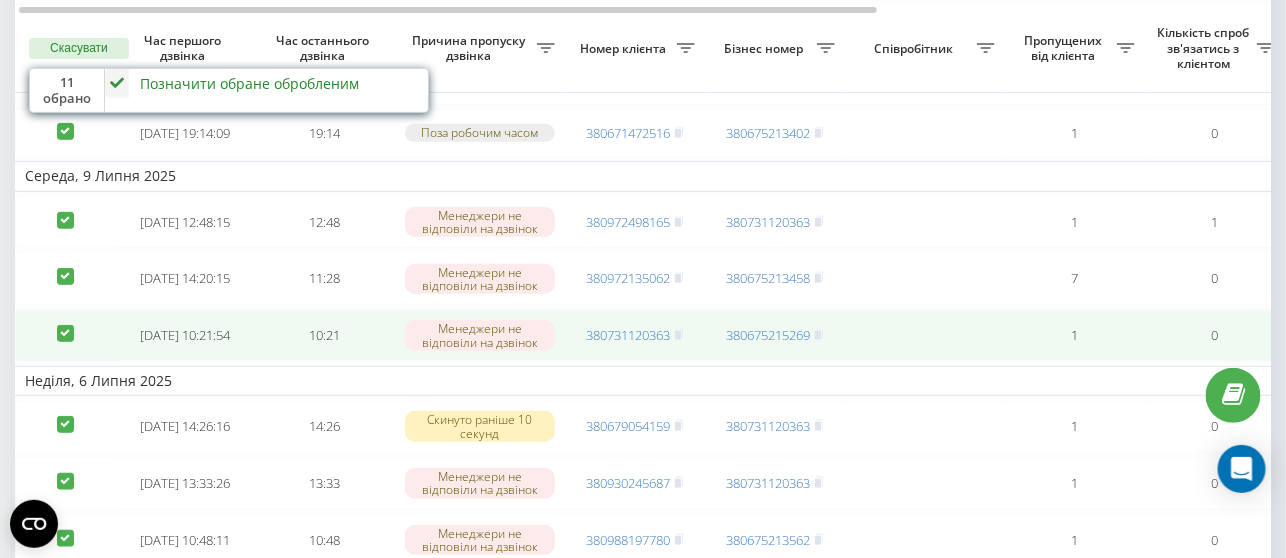 click at bounding box center [65, 325] 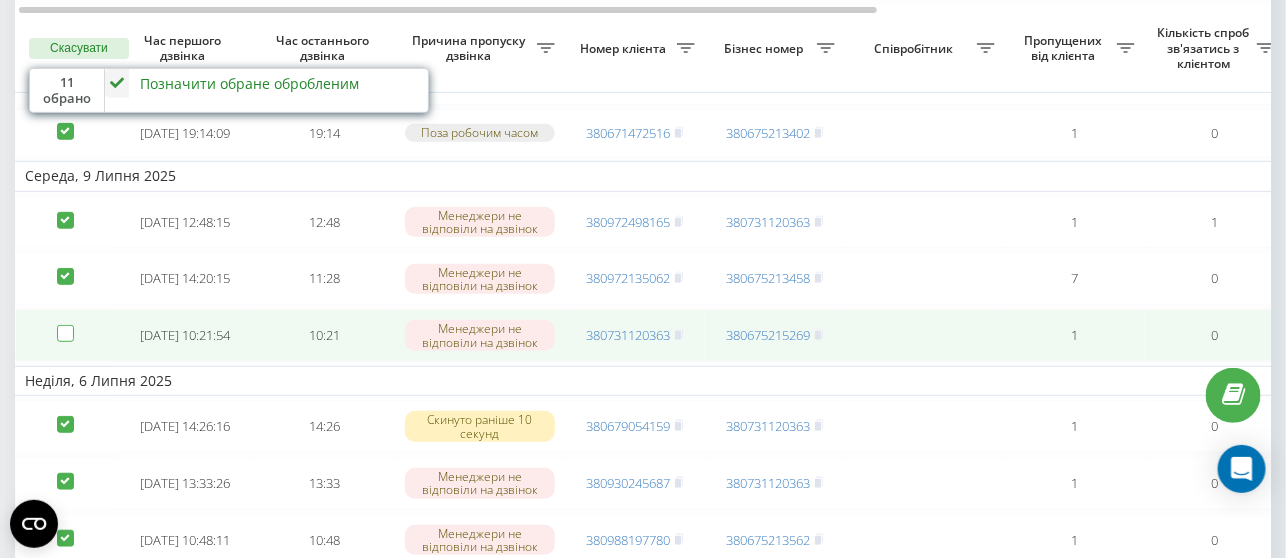 checkbox on "false" 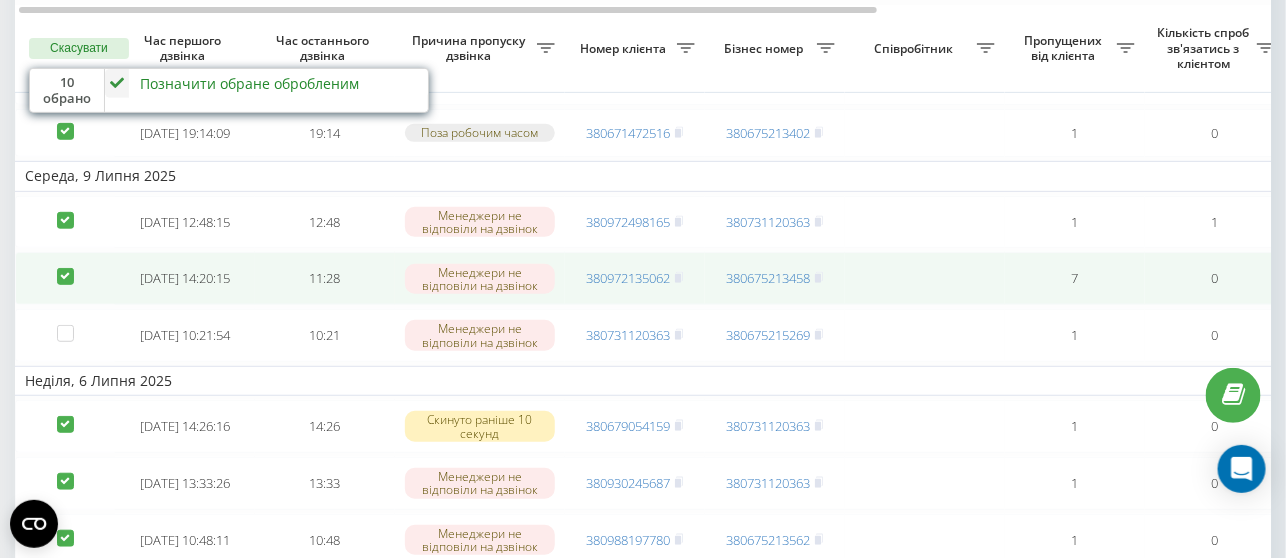 click at bounding box center (65, 278) 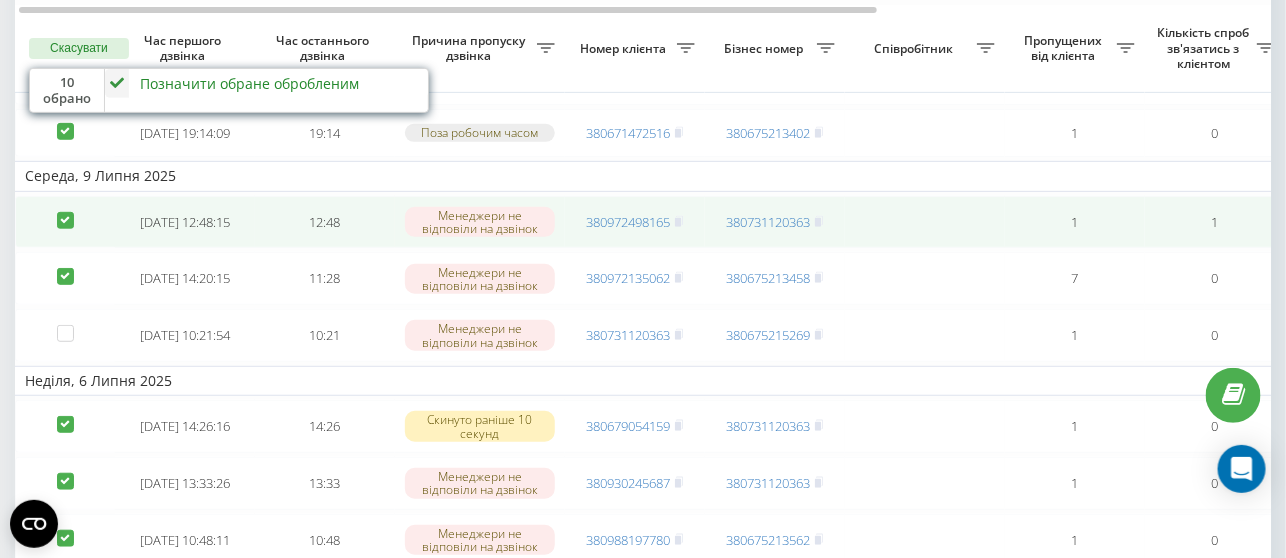 click at bounding box center (65, 212) 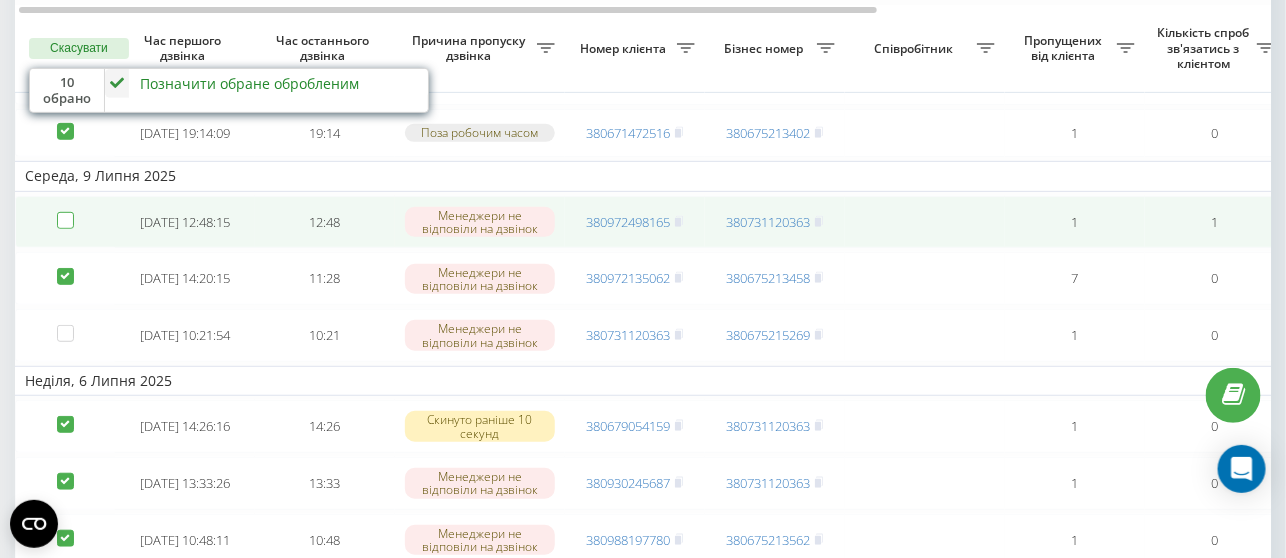checkbox on "false" 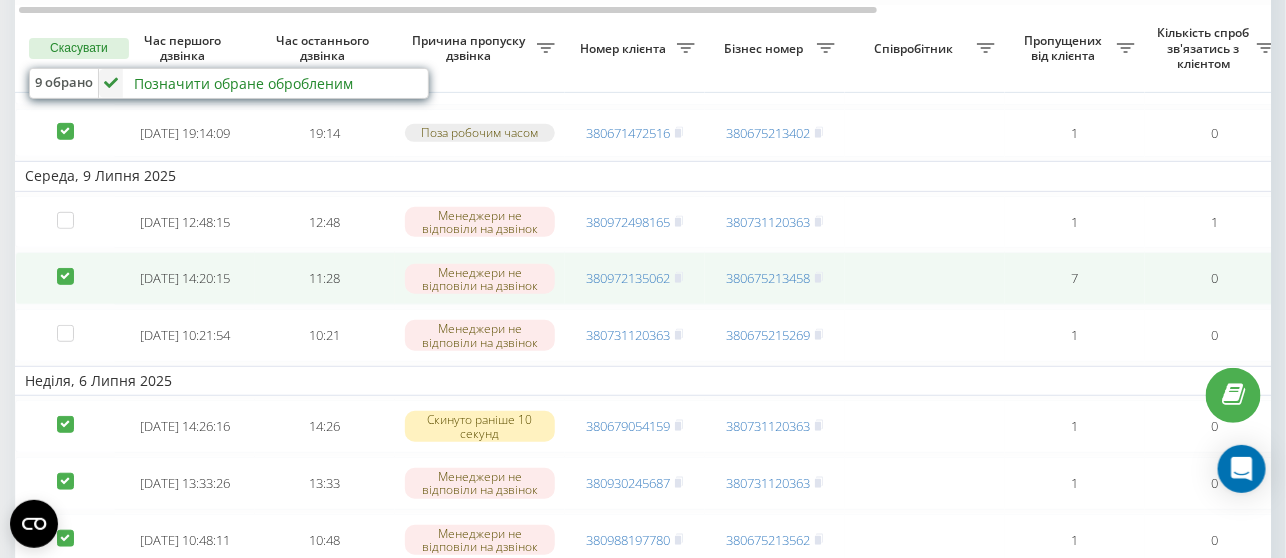 click at bounding box center [65, 268] 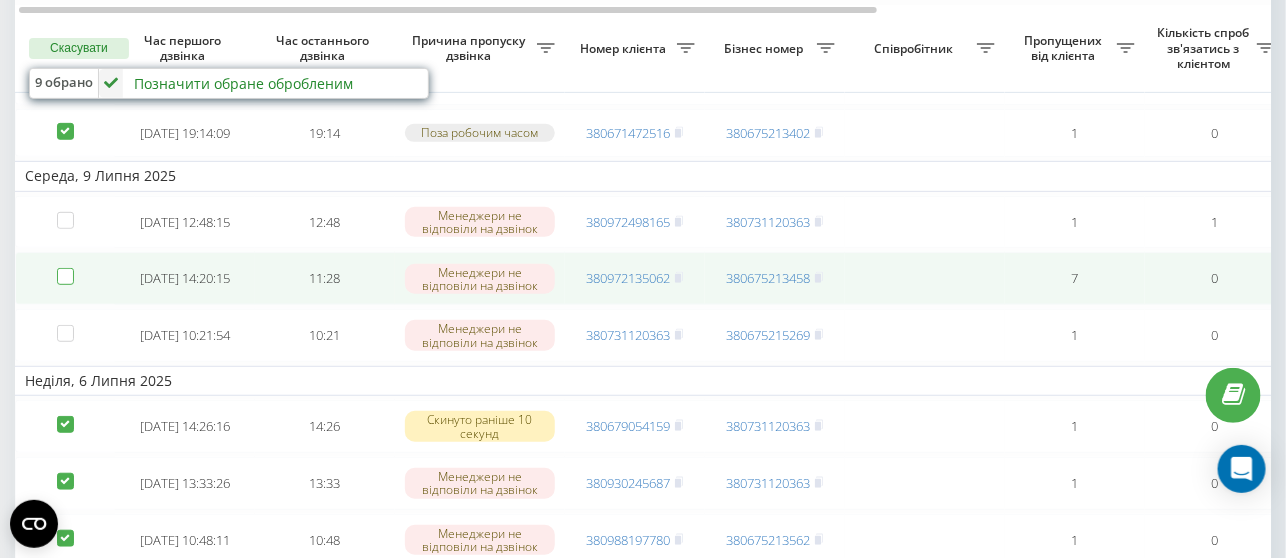 checkbox on "false" 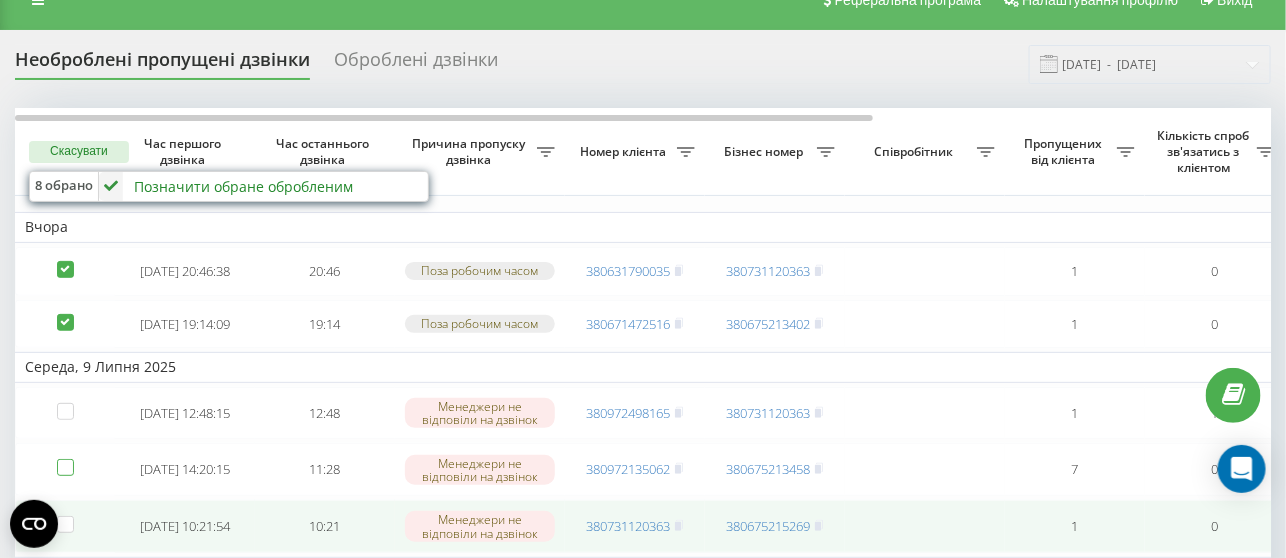 scroll, scrollTop: 0, scrollLeft: 0, axis: both 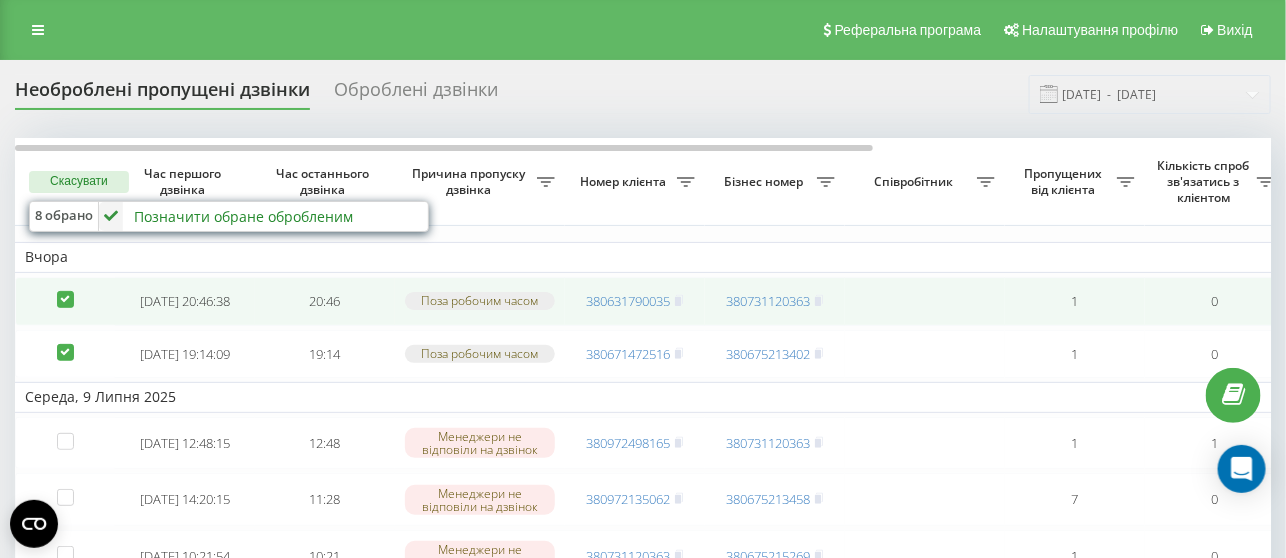 click at bounding box center [65, 291] 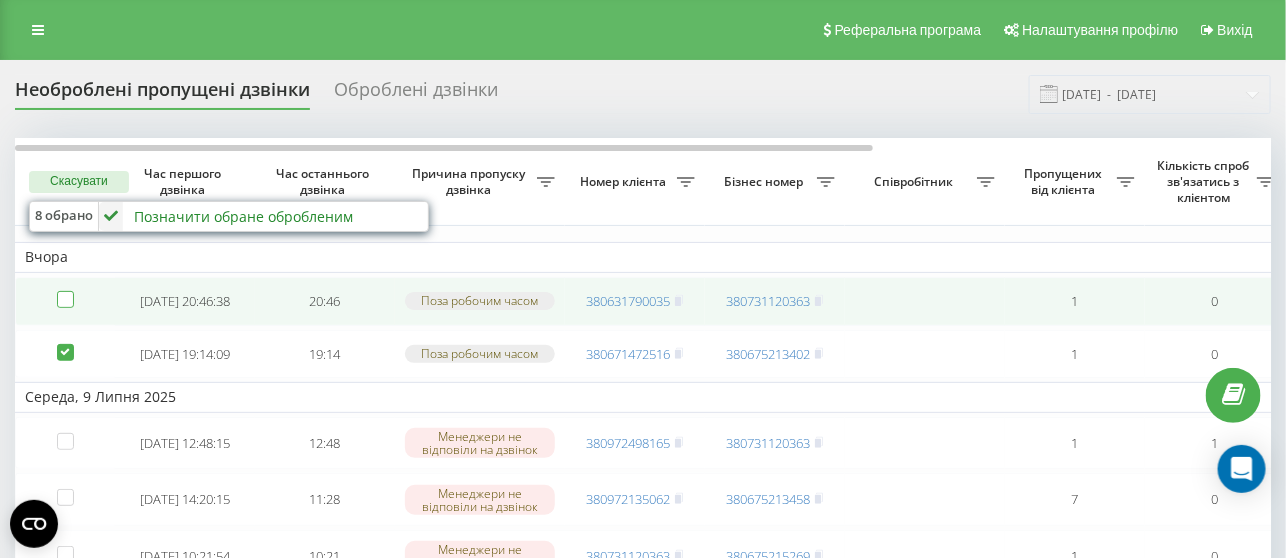 checkbox on "false" 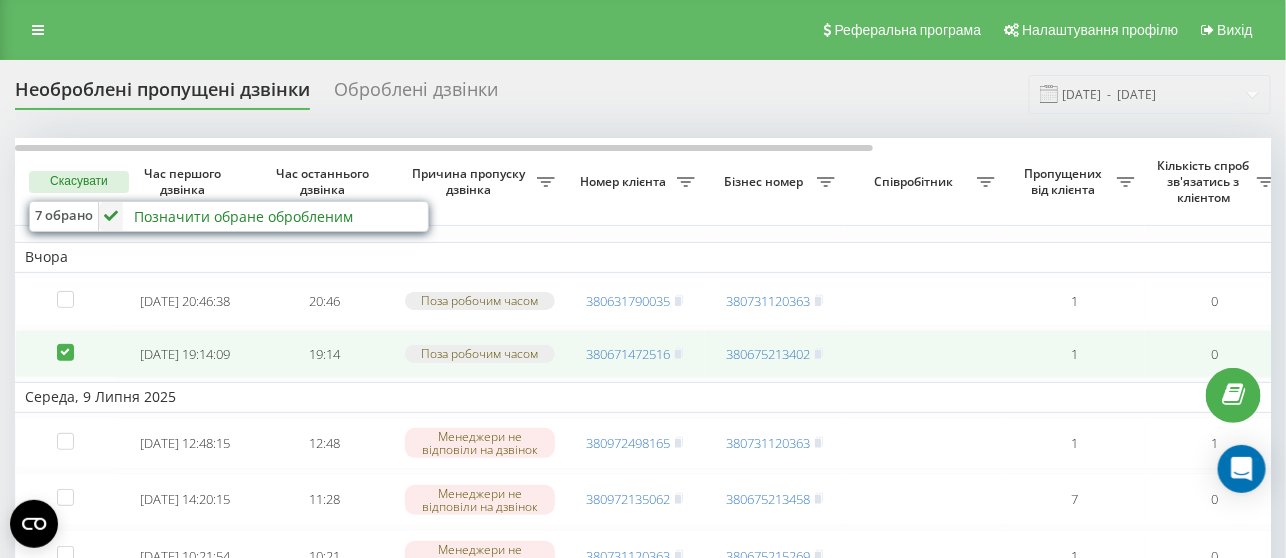 click at bounding box center [65, 344] 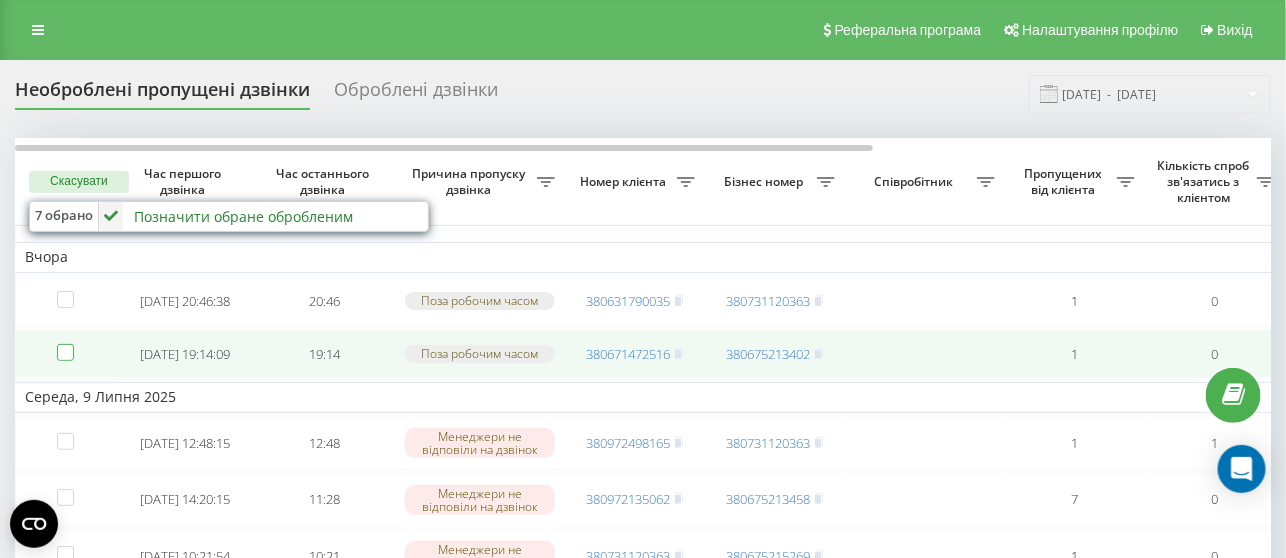 checkbox on "false" 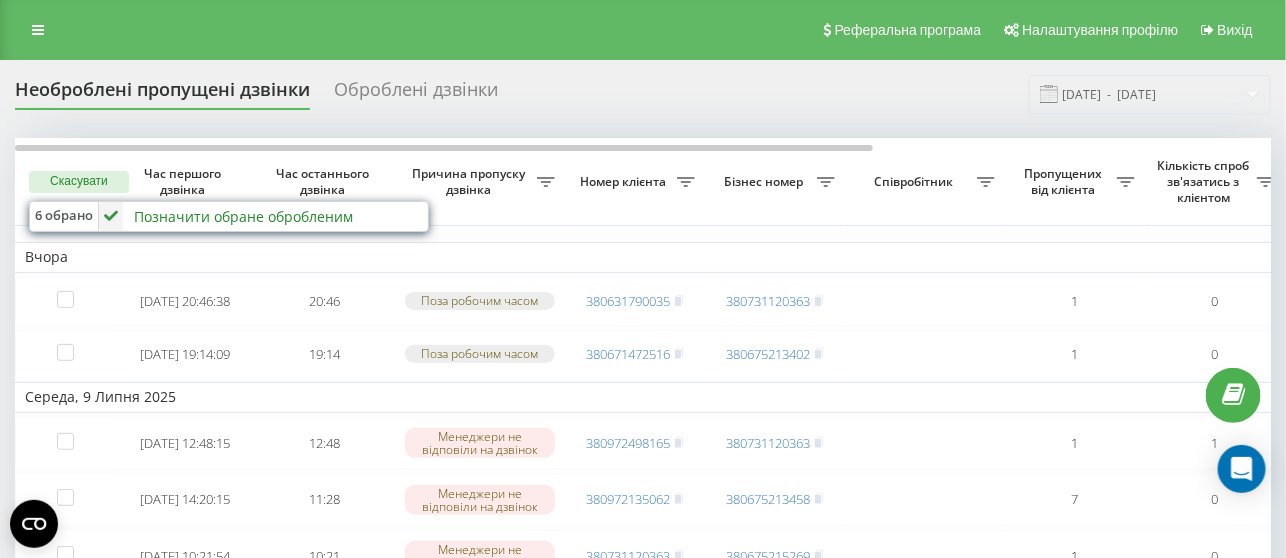 click on "Позначити обране обробленим" at bounding box center [243, 216] 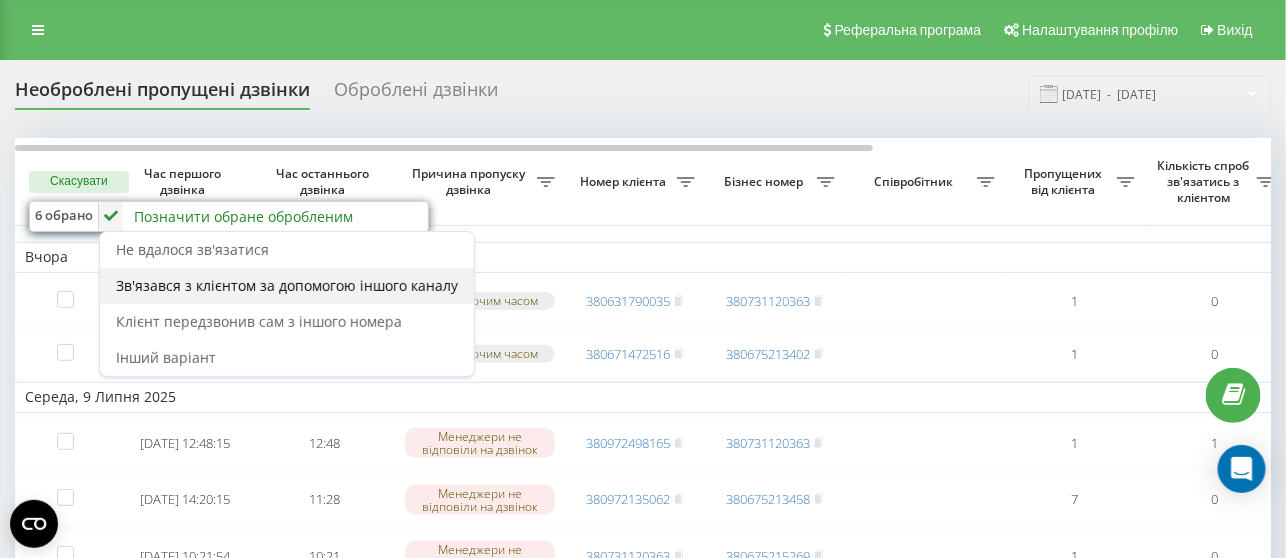 click on "Зв'язався з клієнтом за допомогою іншого каналу" at bounding box center [287, 285] 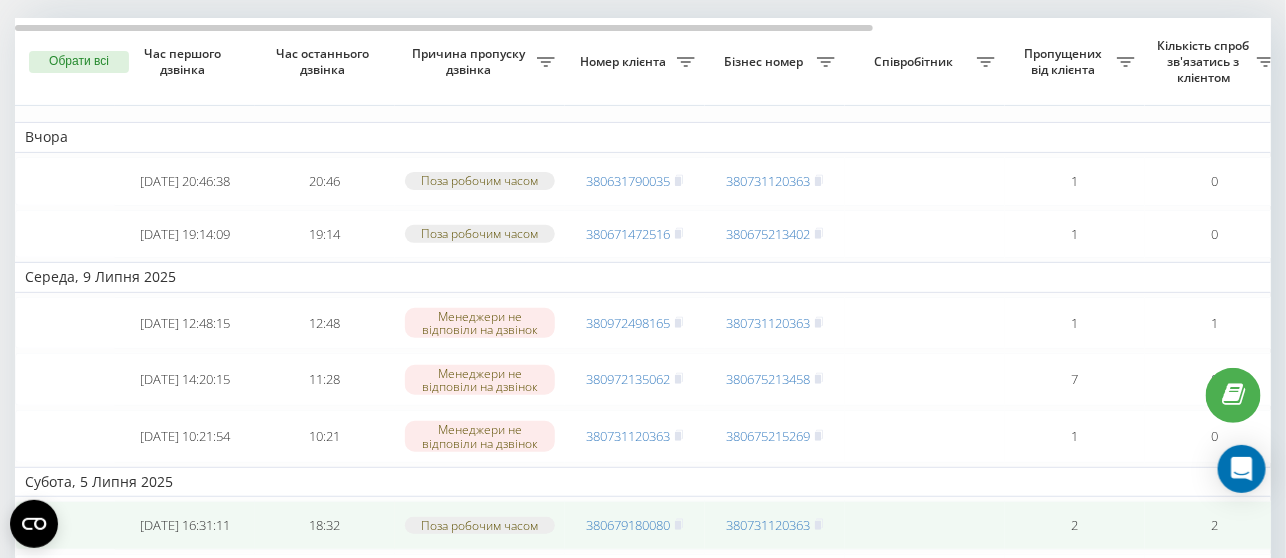 scroll, scrollTop: 0, scrollLeft: 0, axis: both 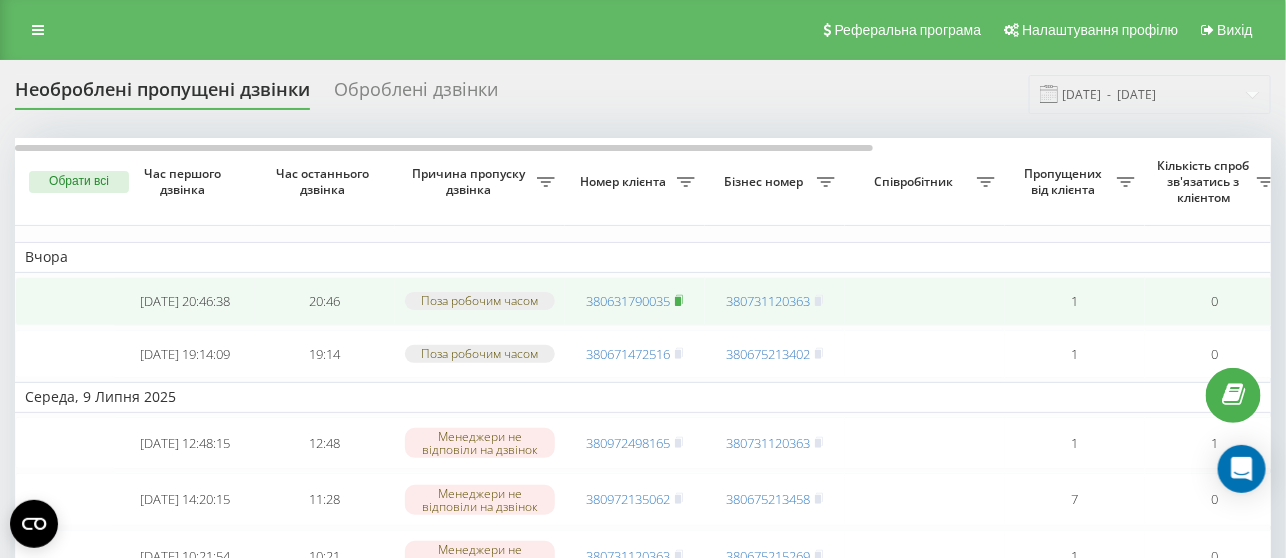 click 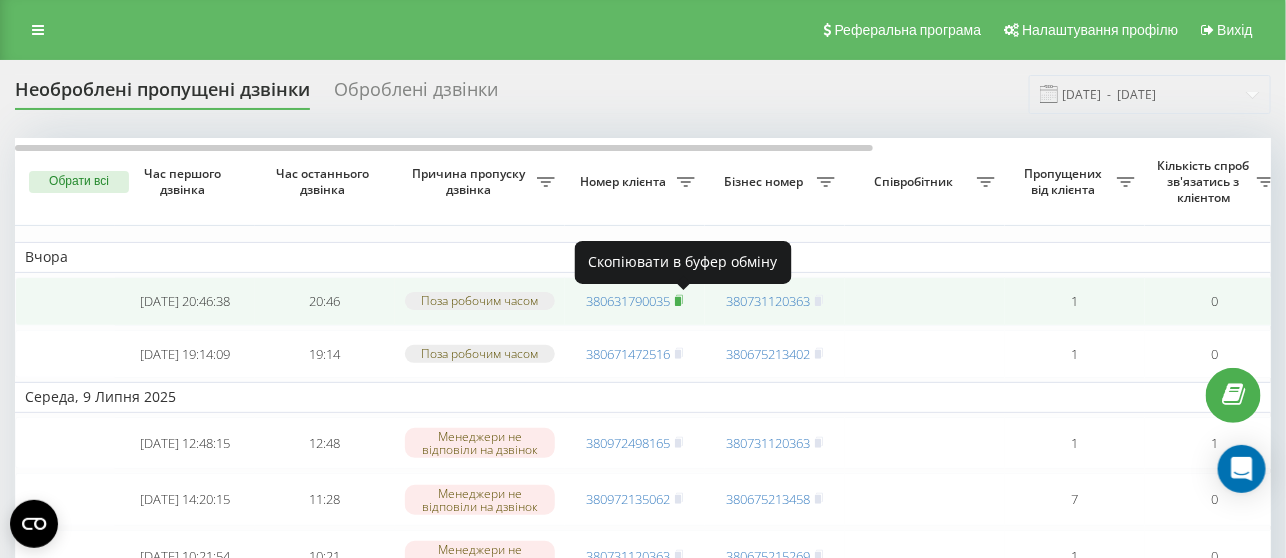 click 